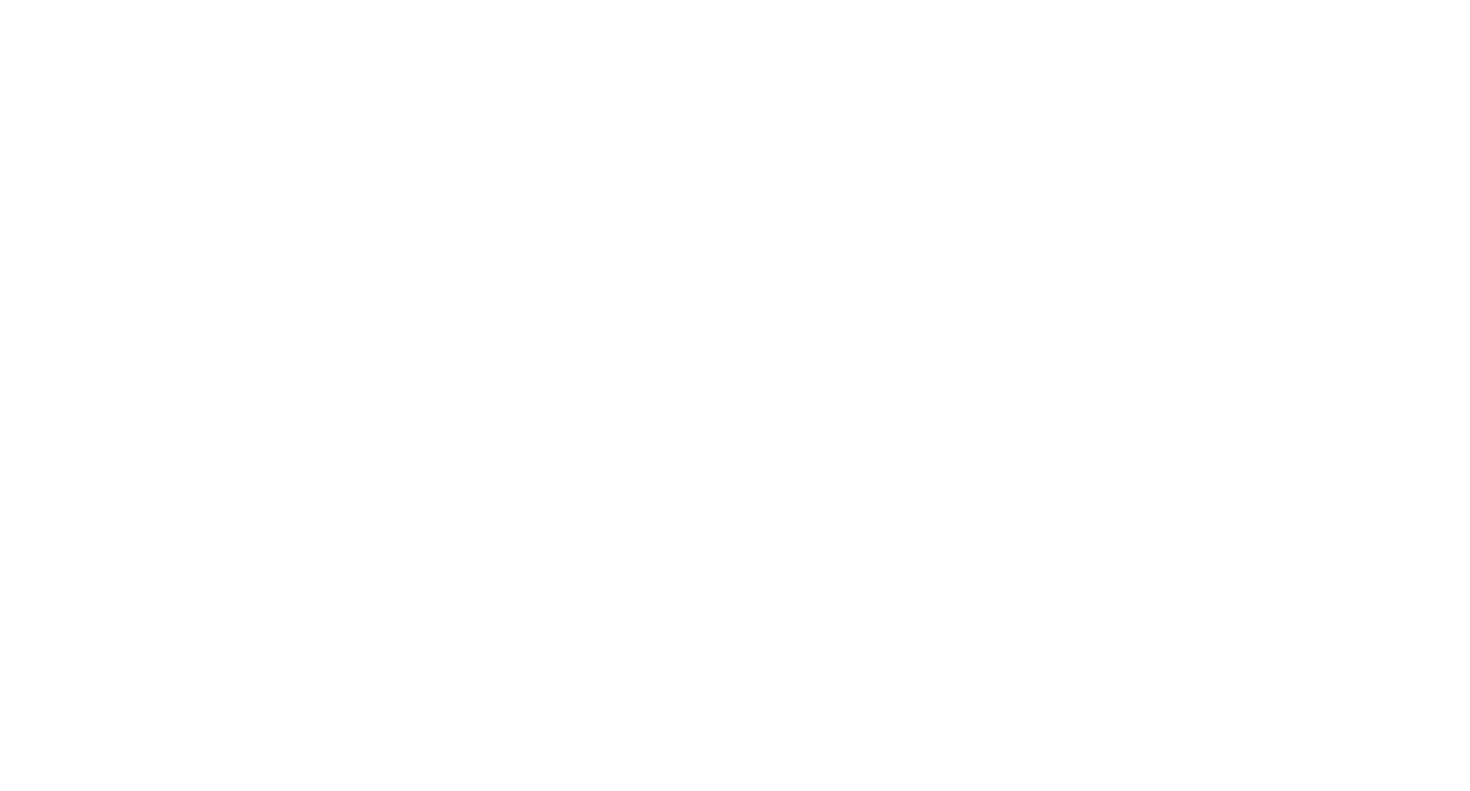 scroll, scrollTop: 0, scrollLeft: 0, axis: both 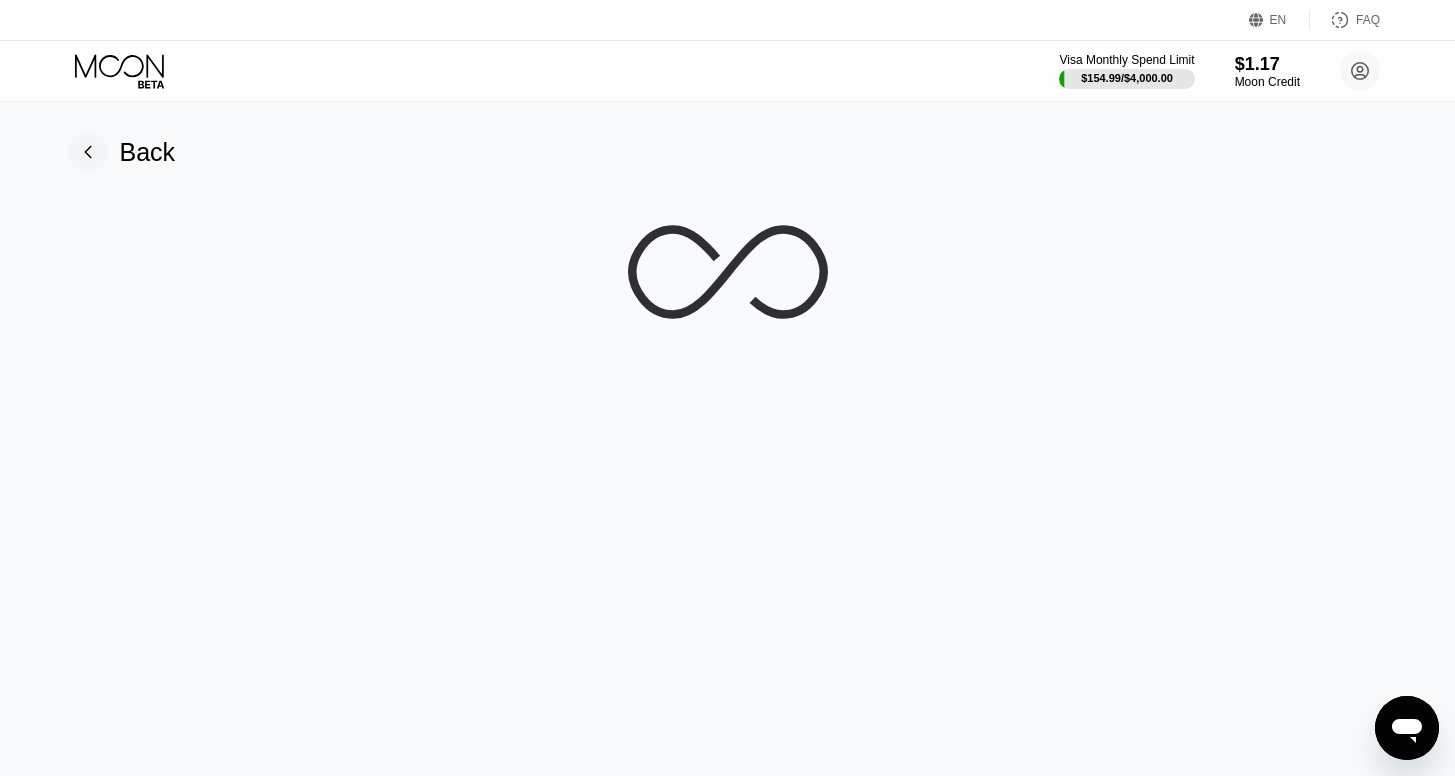 click 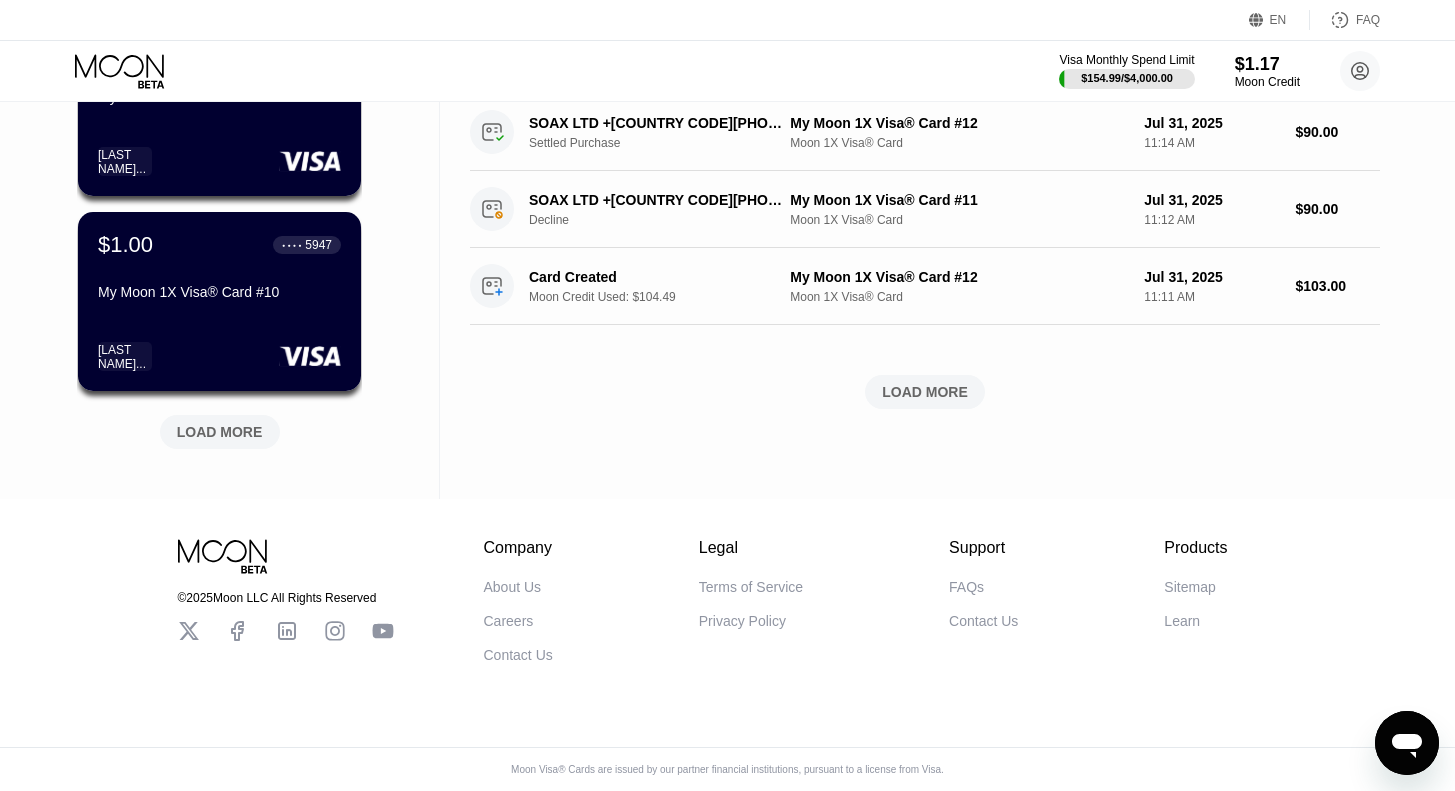 scroll, scrollTop: 838, scrollLeft: 0, axis: vertical 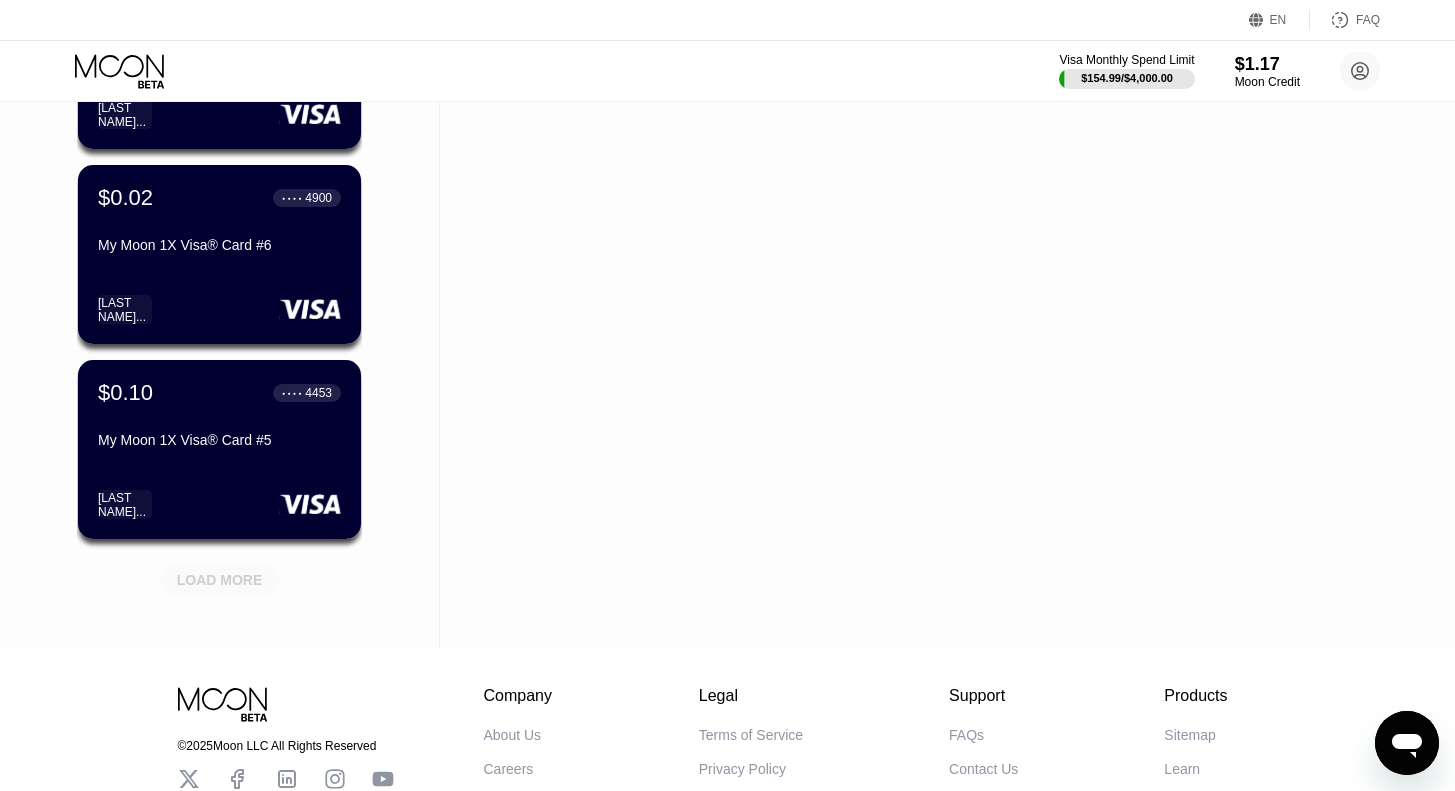 click on "LOAD MORE" at bounding box center (220, 580) 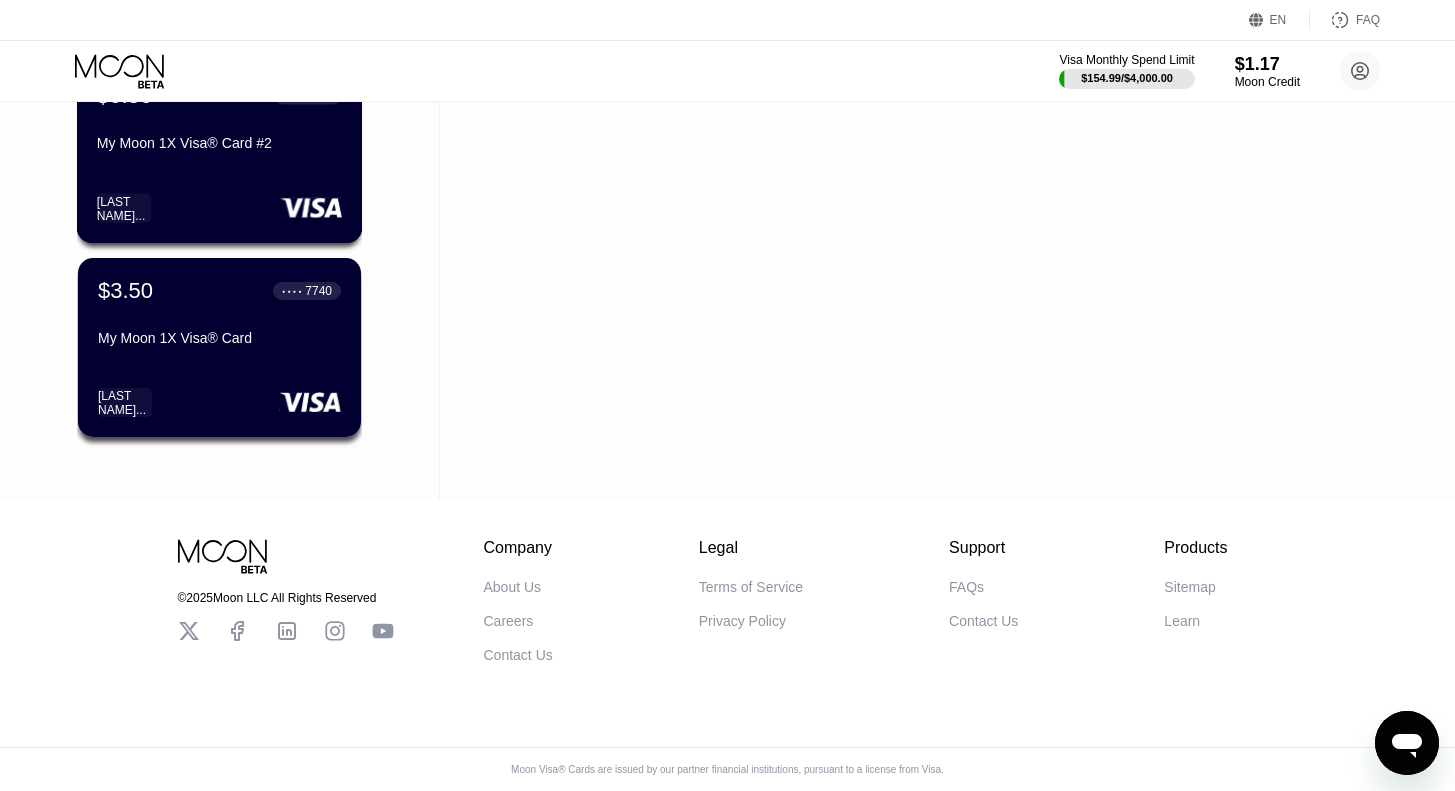 scroll, scrollTop: 2541, scrollLeft: 0, axis: vertical 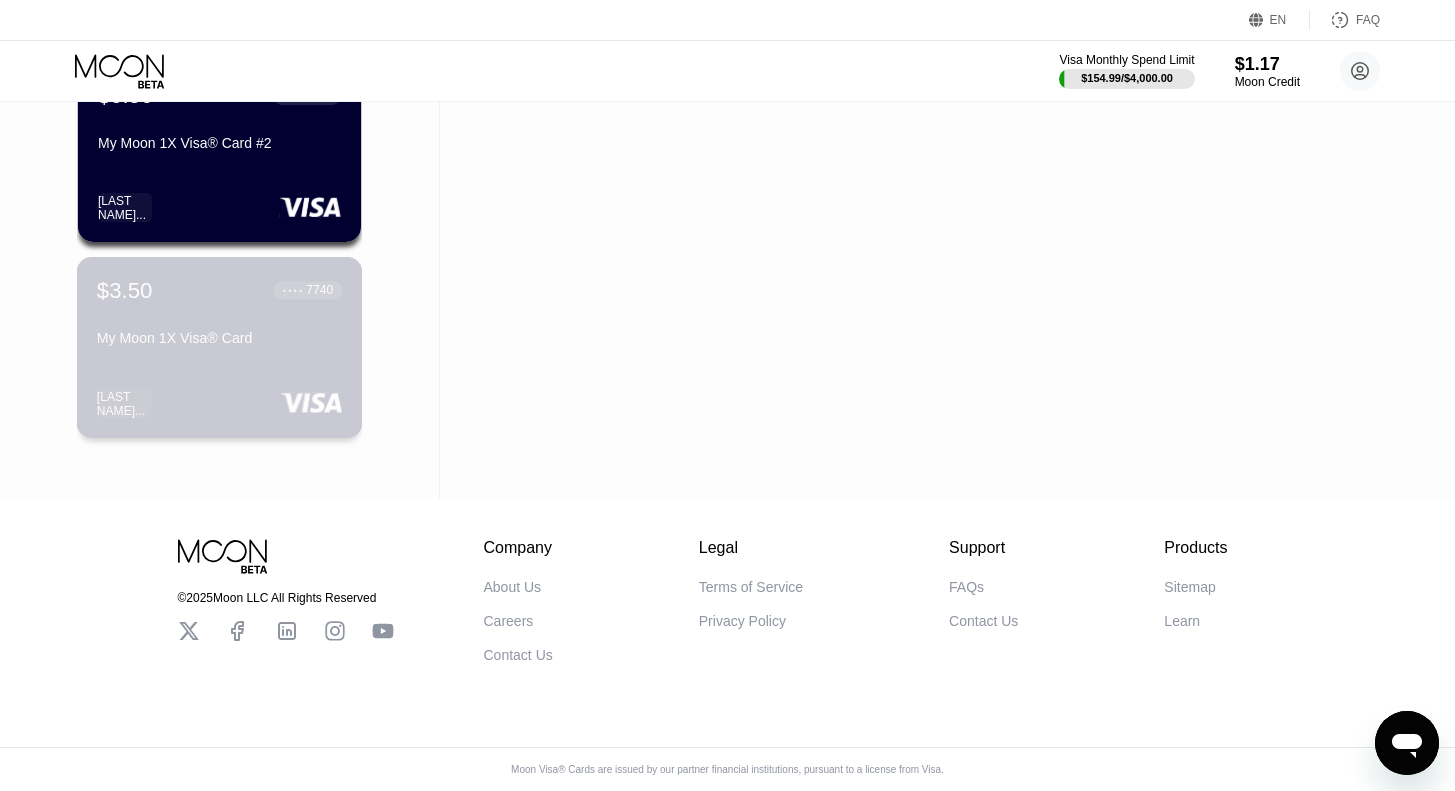 click on "● ● ● ●" at bounding box center (293, 290) 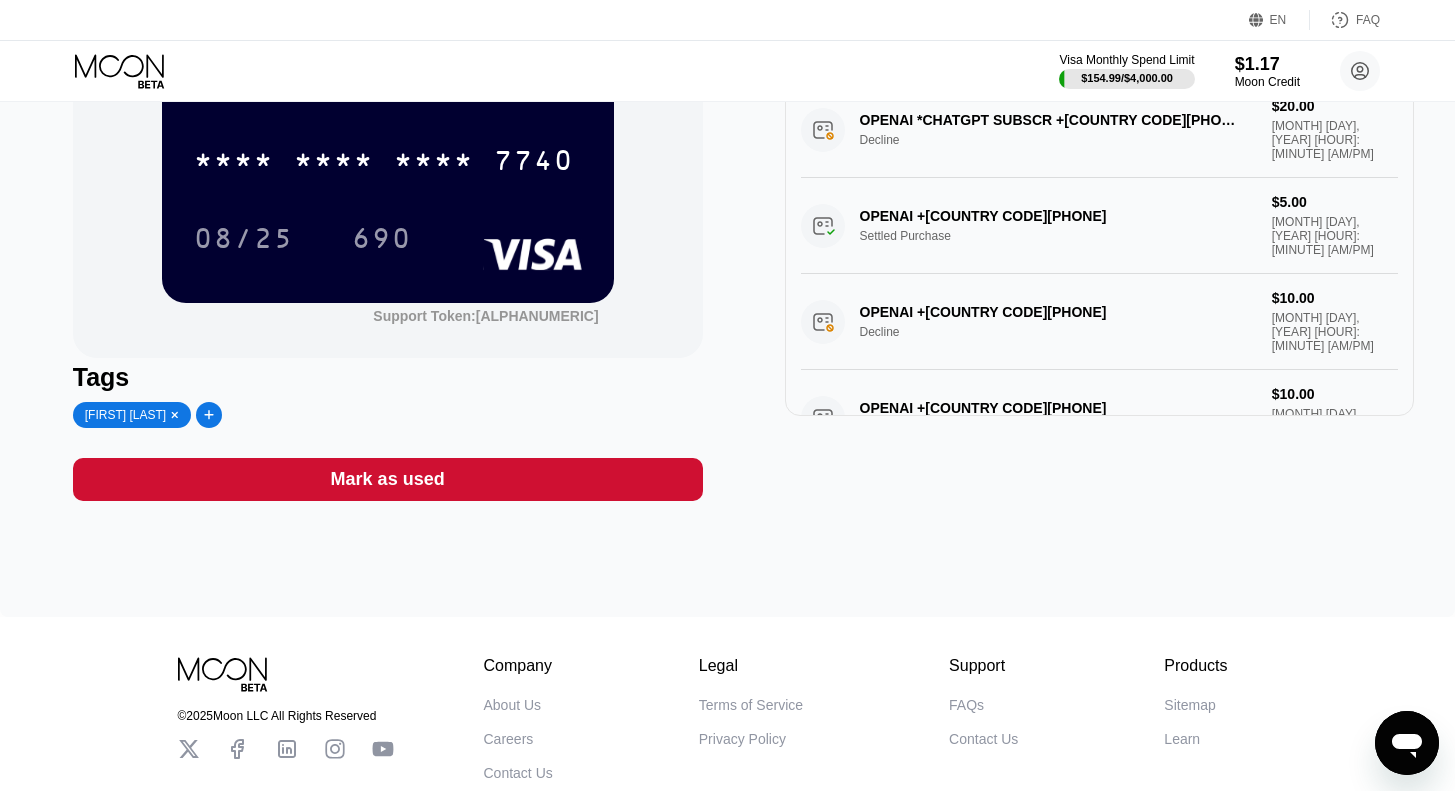 scroll, scrollTop: 0, scrollLeft: 0, axis: both 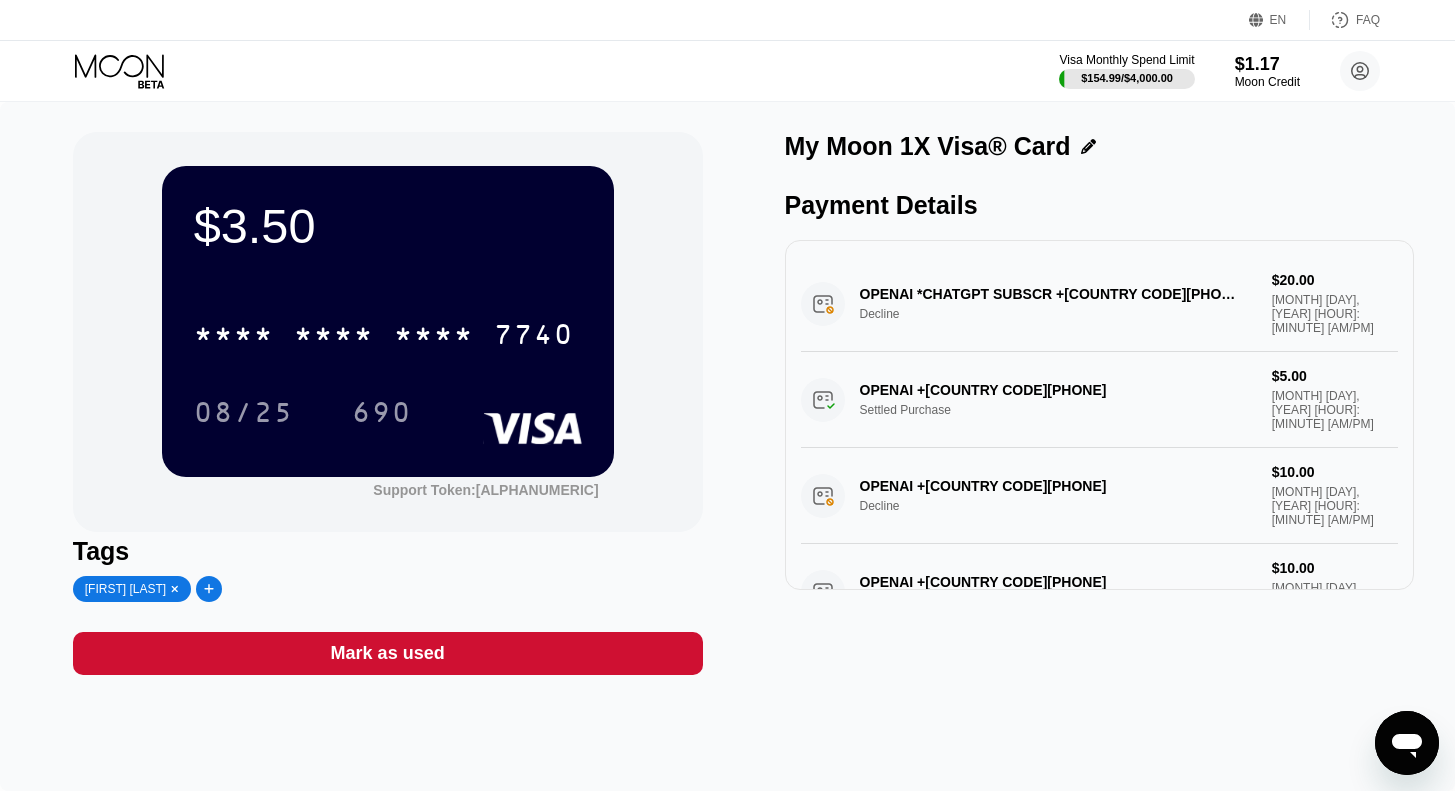 click 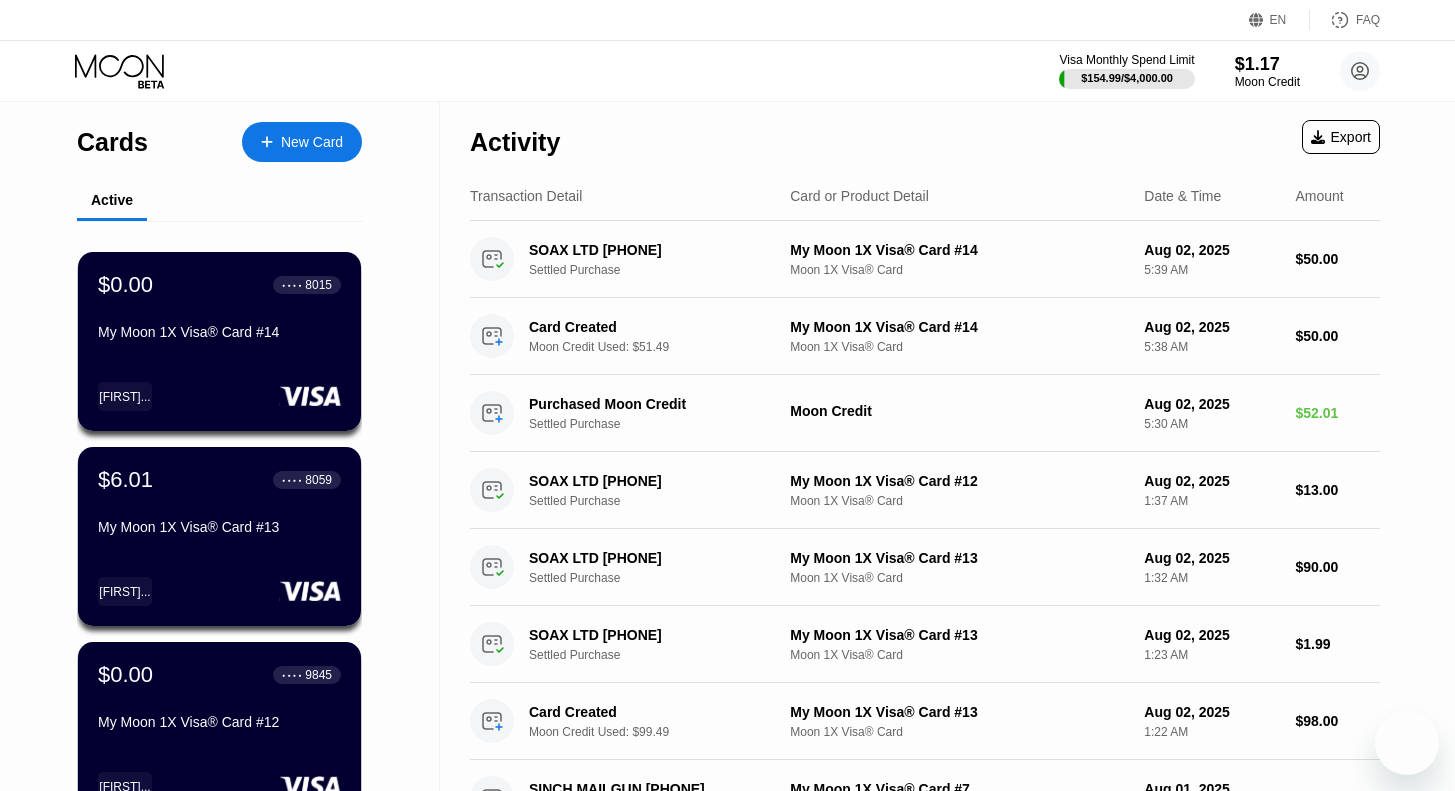 scroll, scrollTop: 0, scrollLeft: 0, axis: both 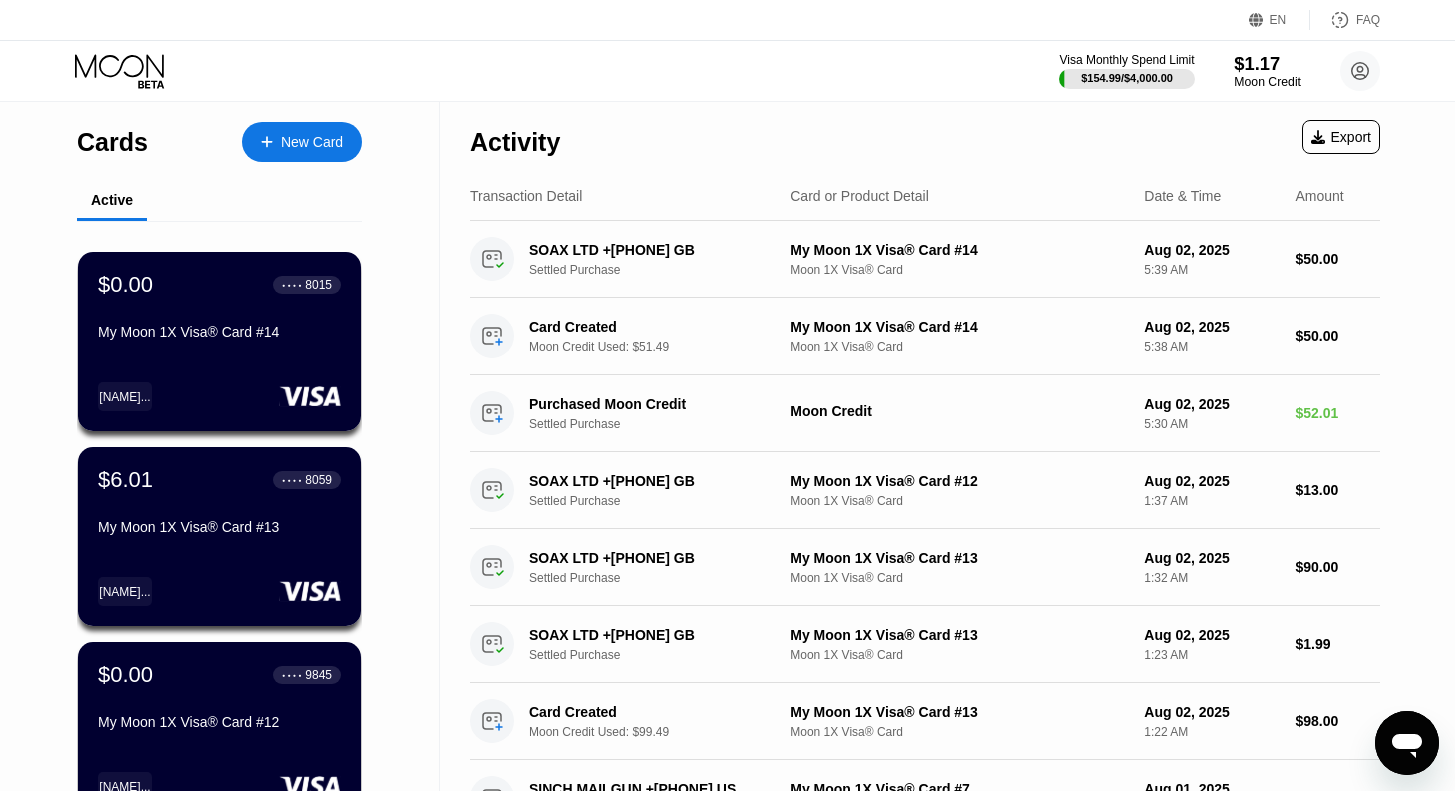 click on "$1.17" at bounding box center (1267, 63) 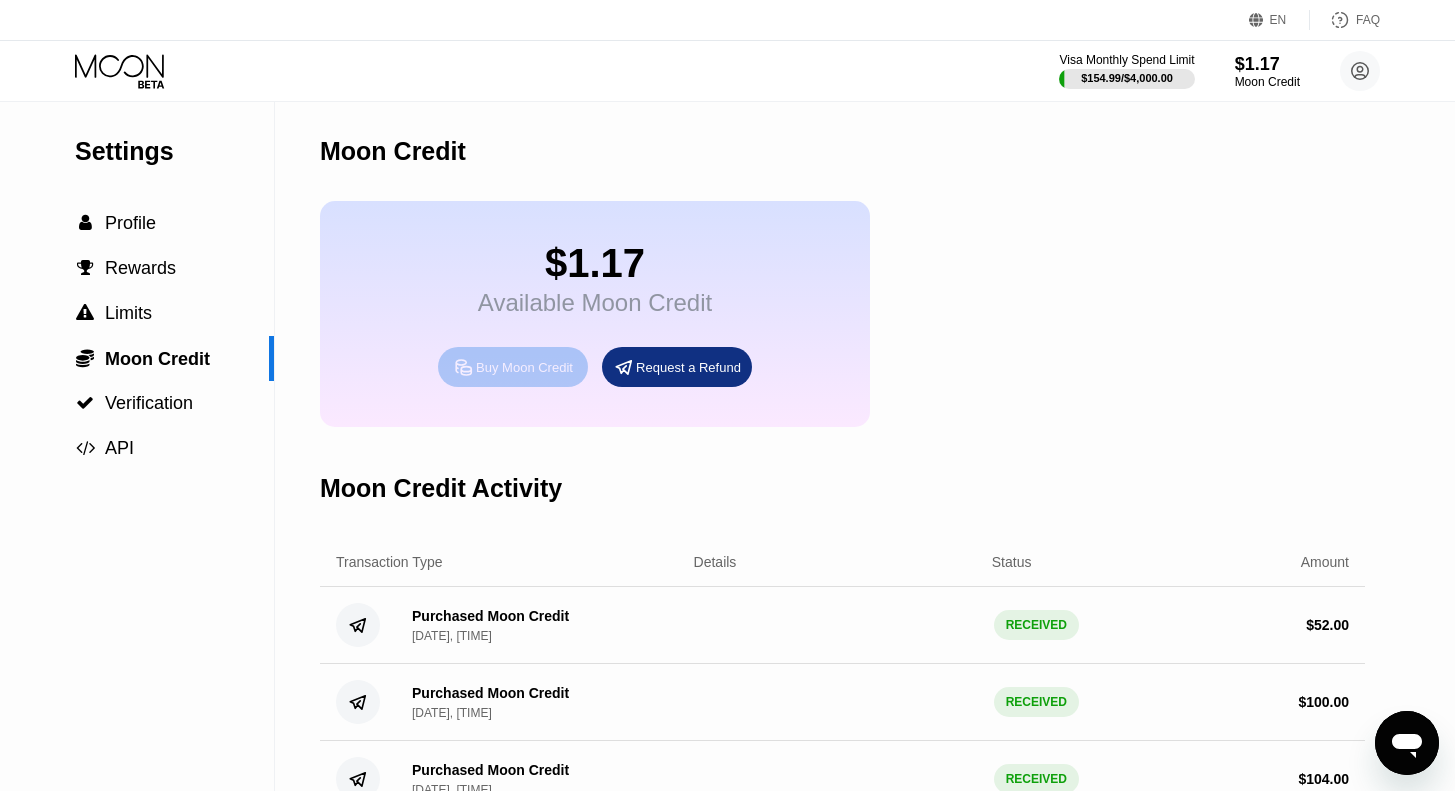 click on "Buy Moon Credit" at bounding box center [524, 367] 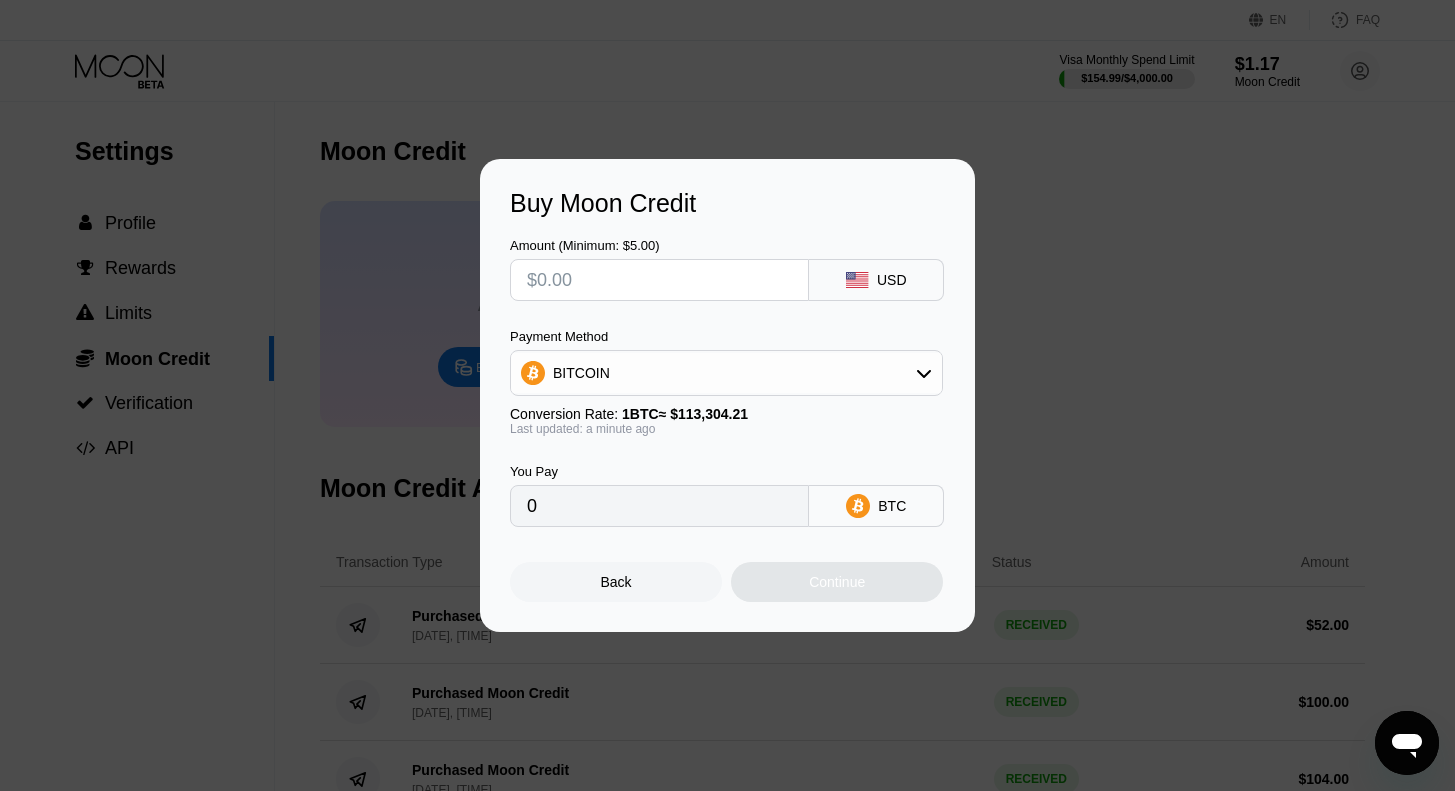 click at bounding box center [659, 280] 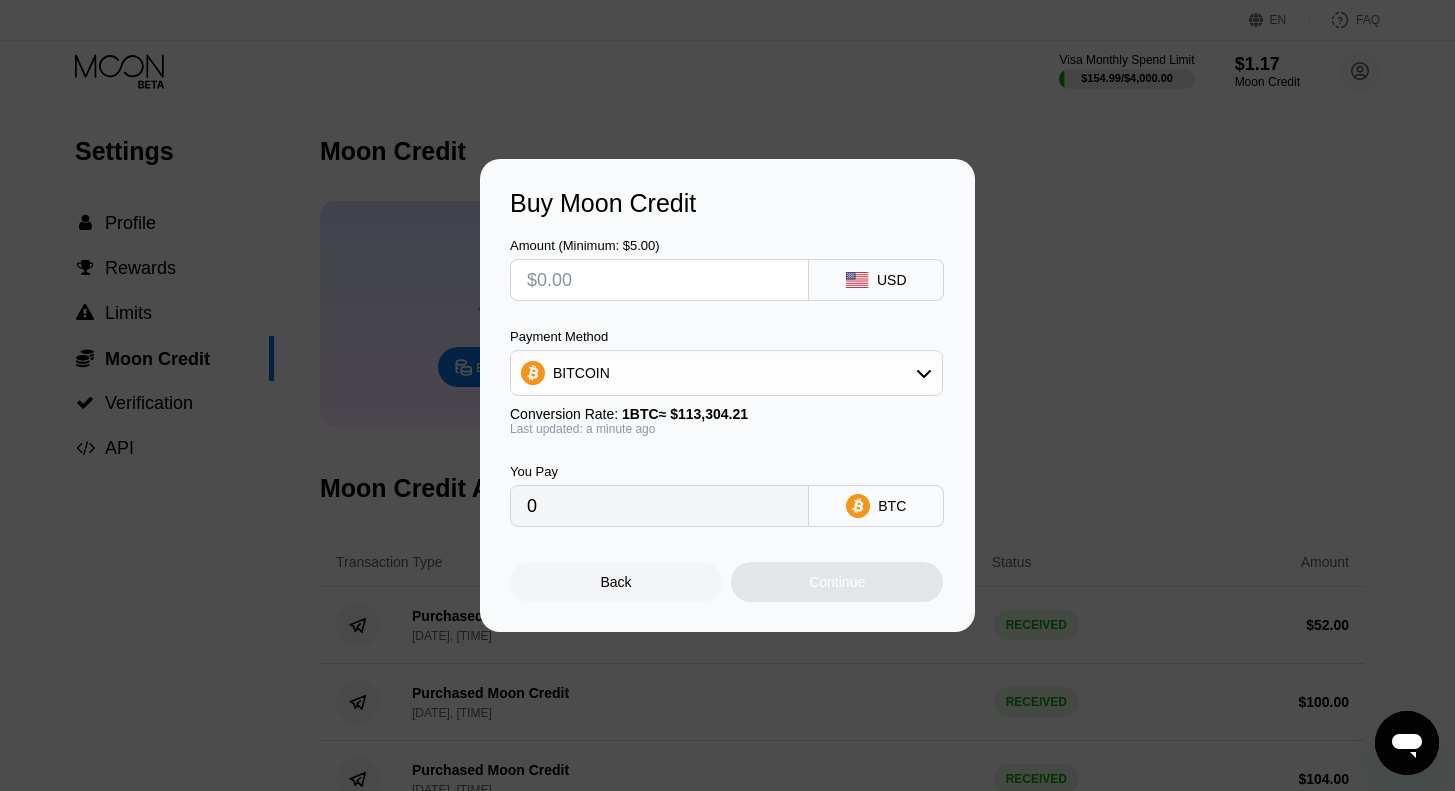 type on "$1" 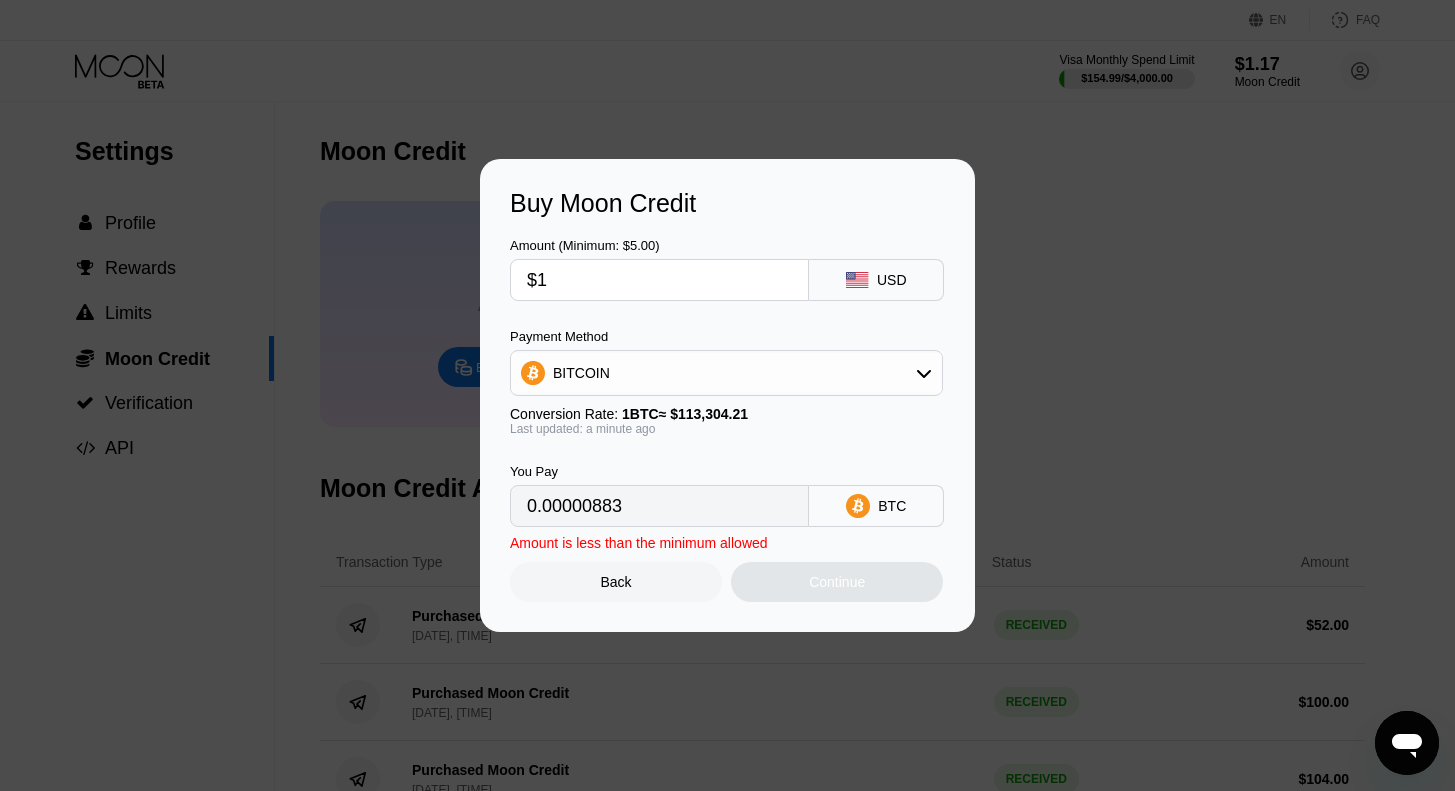 type on "0.00000883" 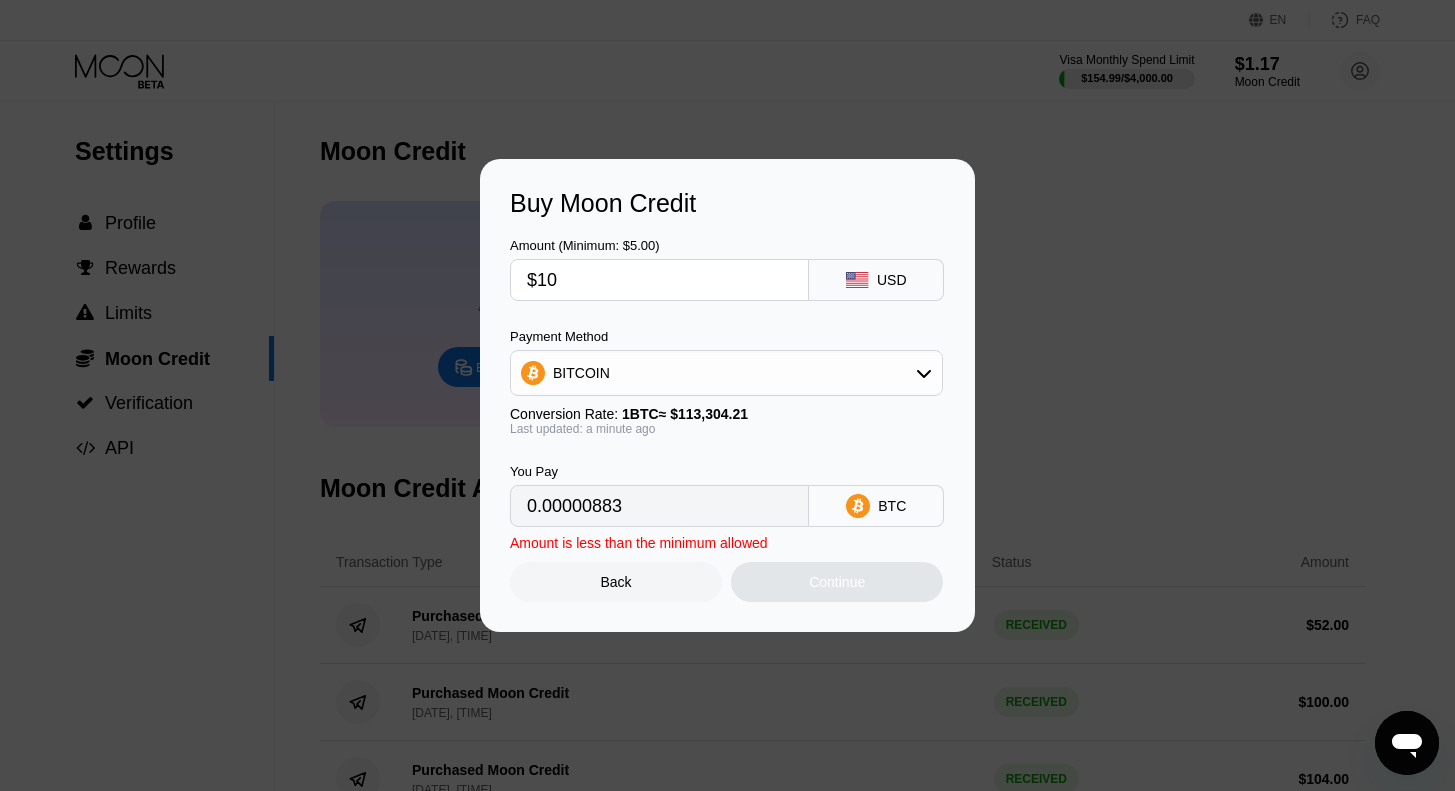 type on "$100" 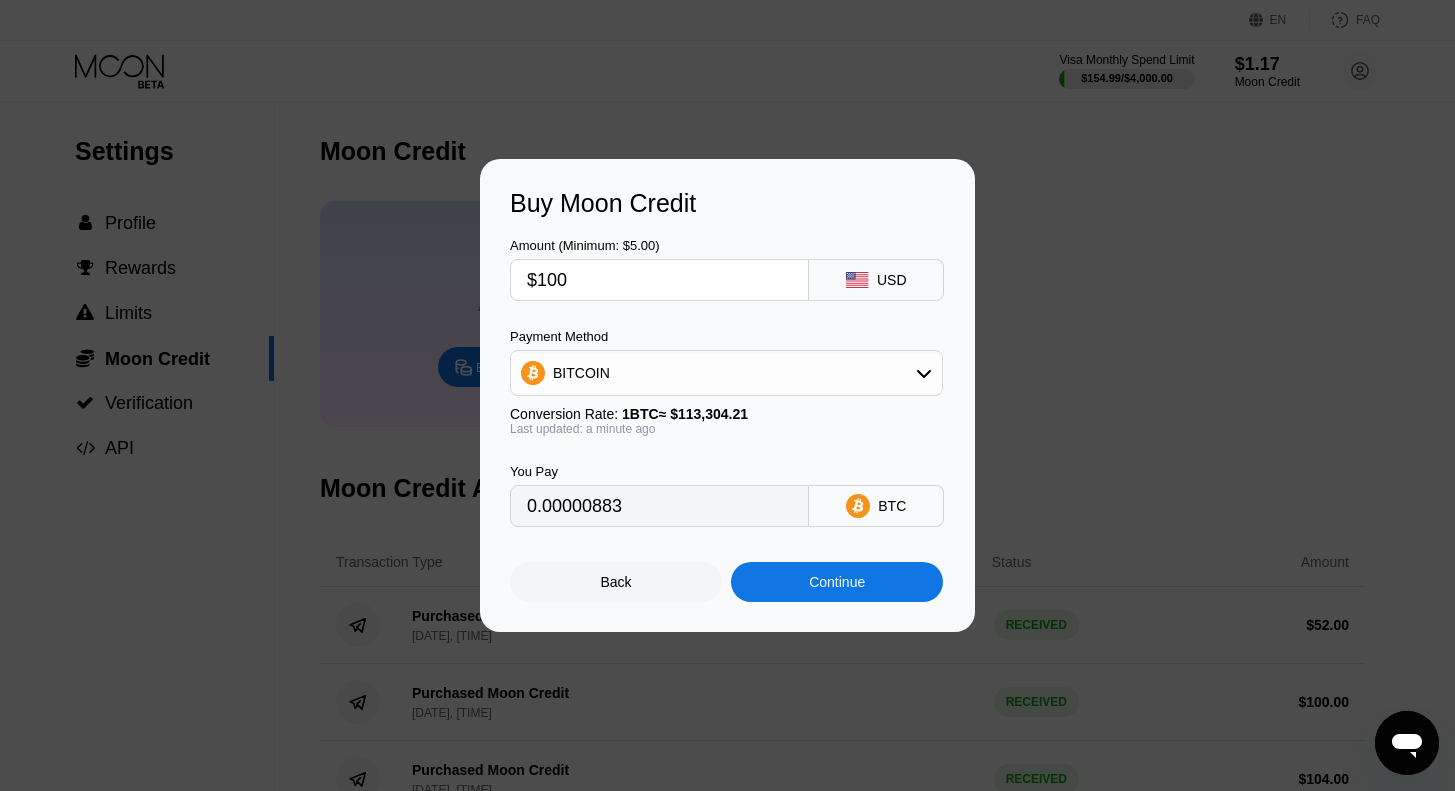 type on "0.00088258" 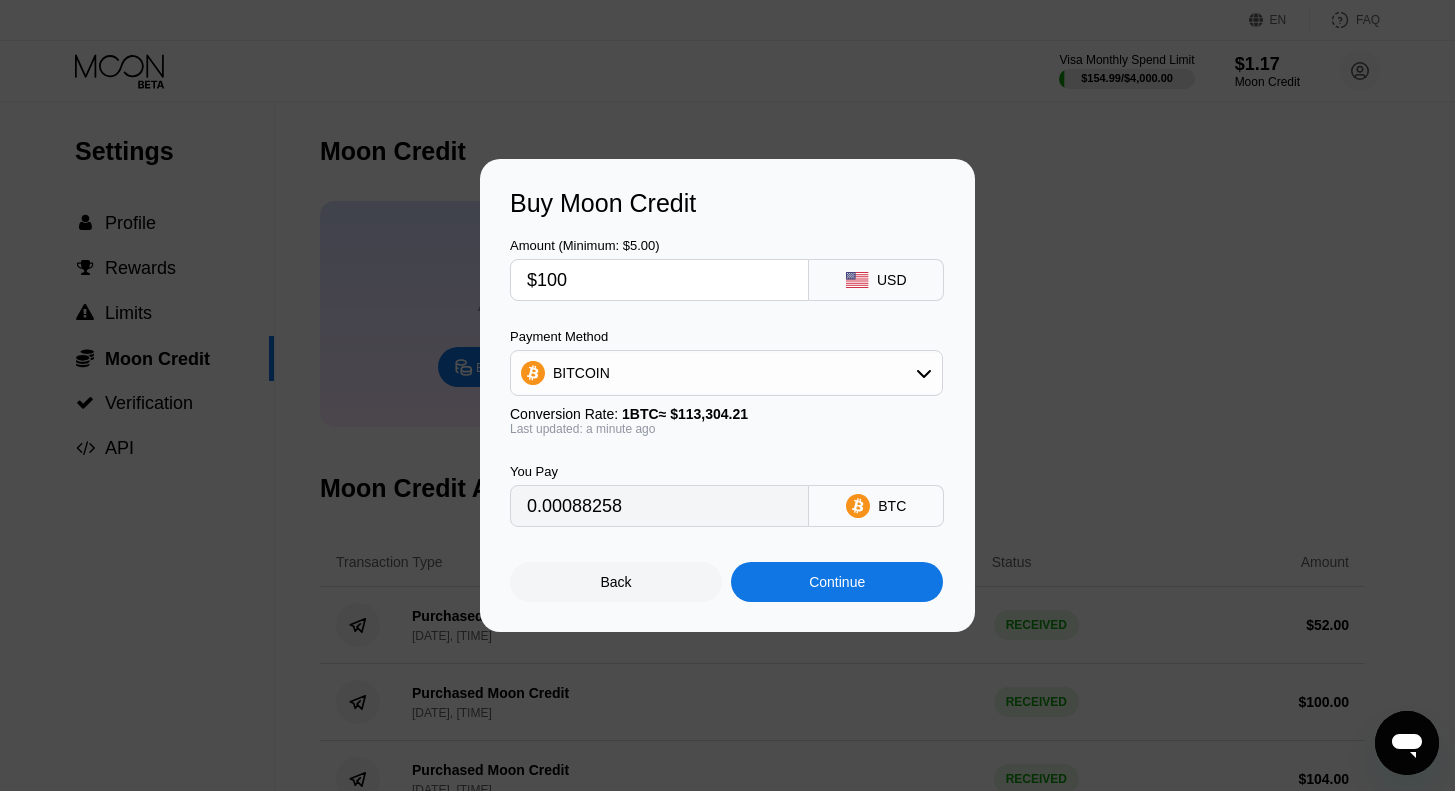 type on "$100" 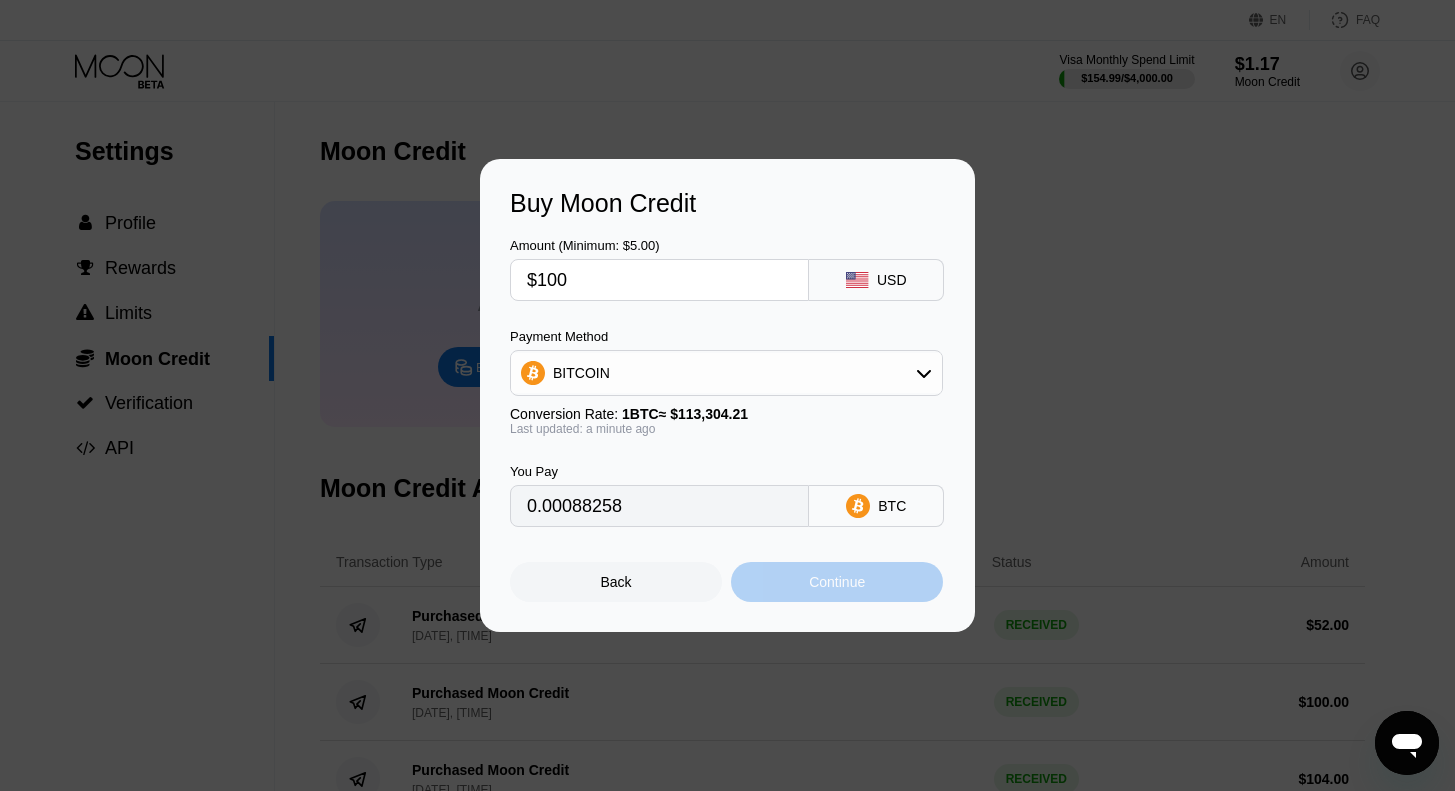 click on "Continue" at bounding box center (837, 582) 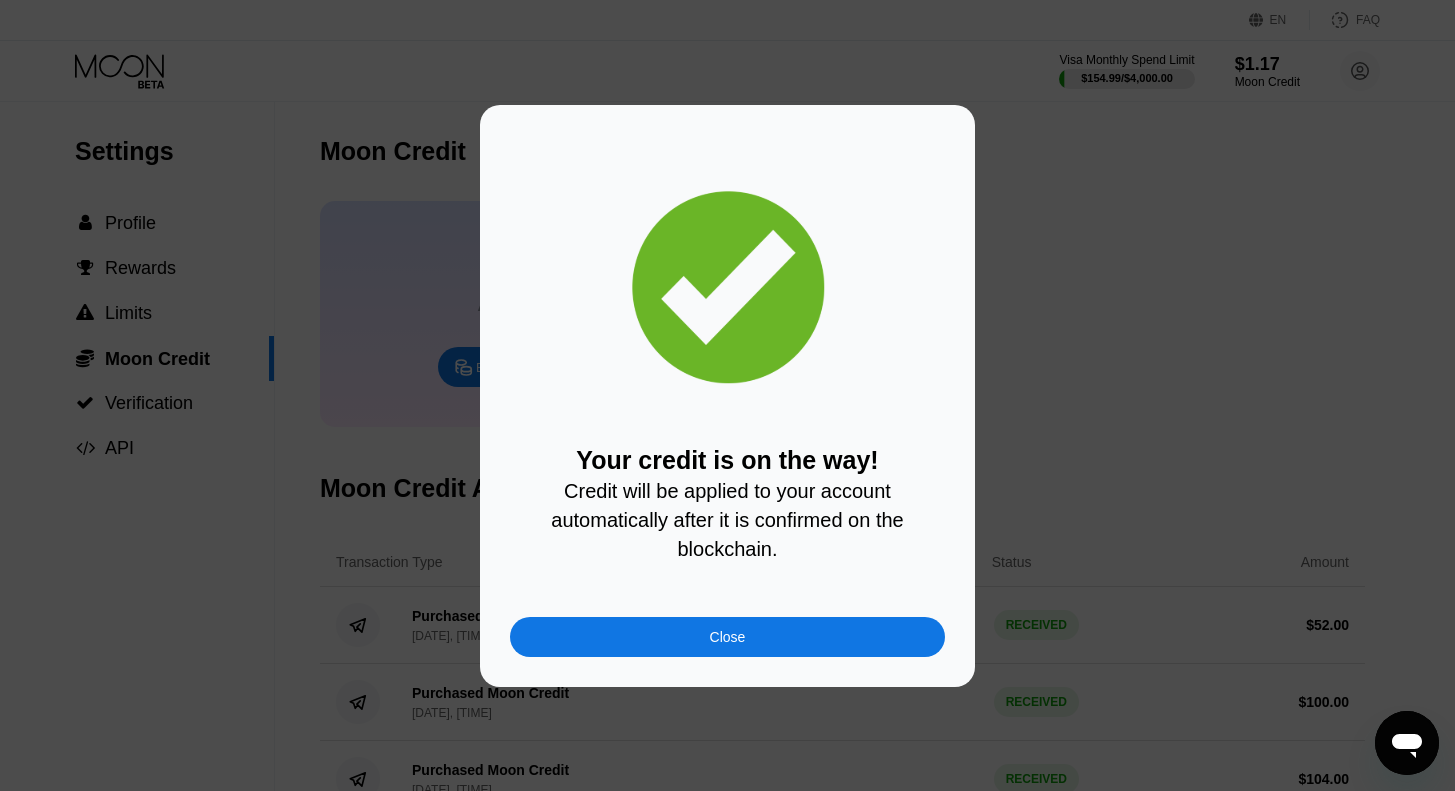 click on "Close" at bounding box center (727, 637) 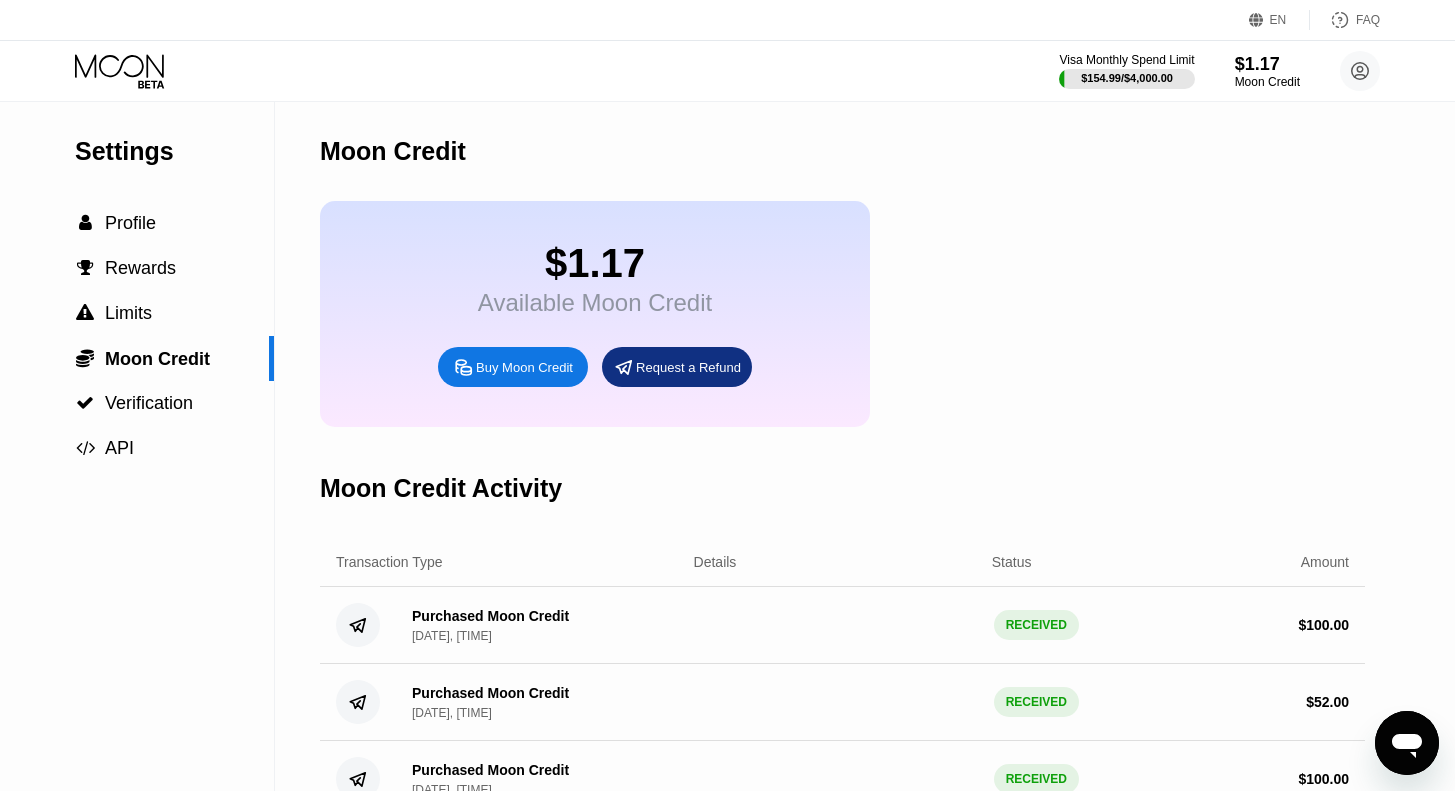 click 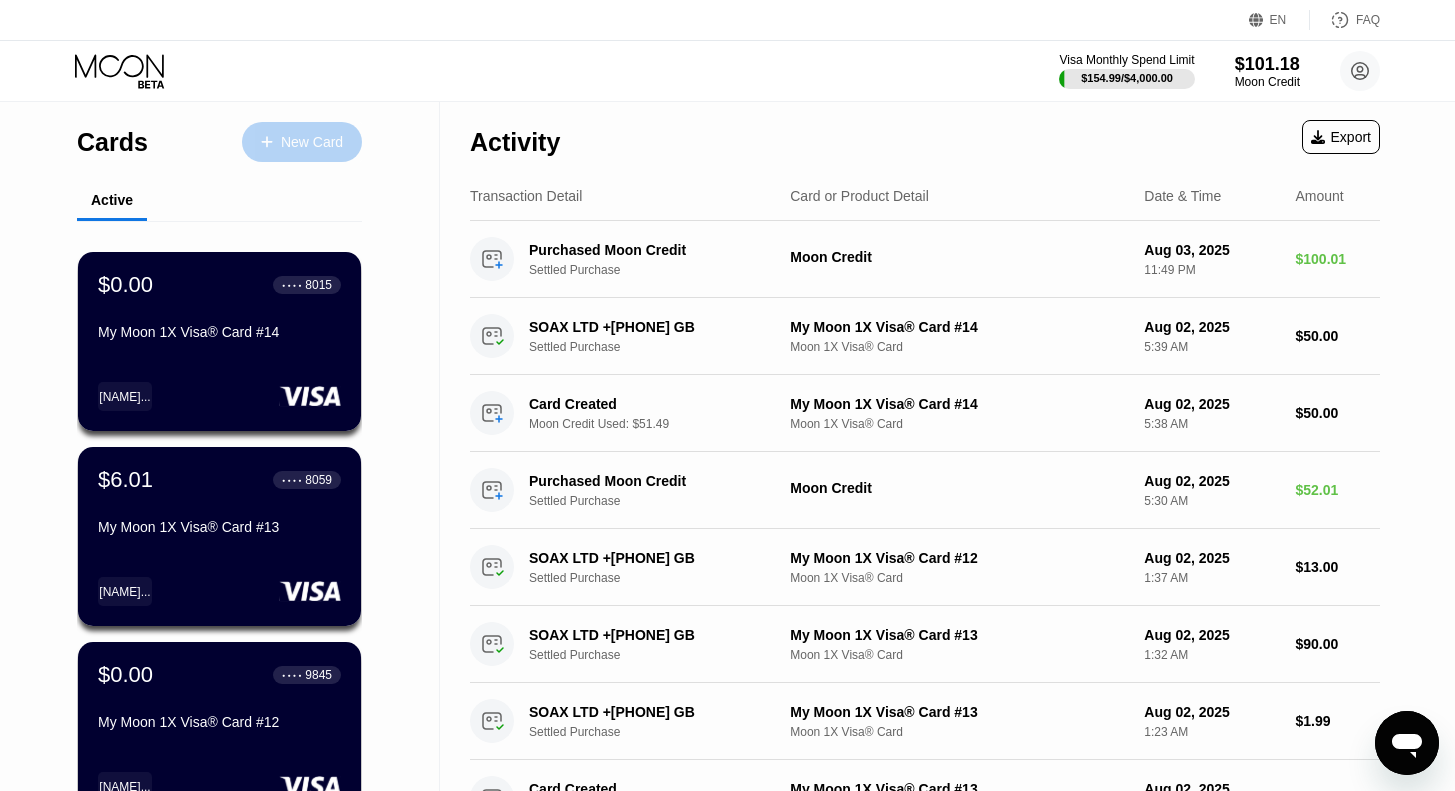click on "New Card" at bounding box center [312, 142] 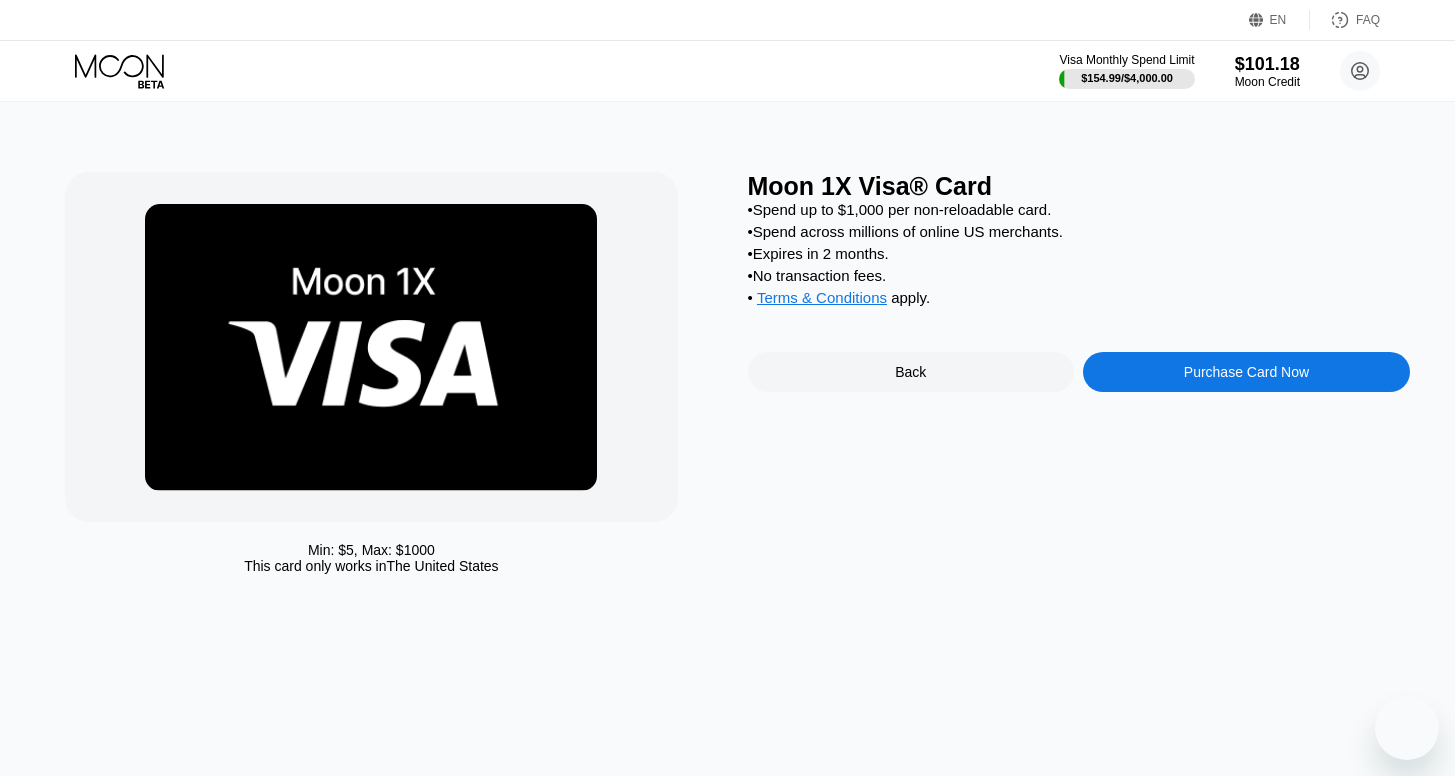 scroll, scrollTop: 0, scrollLeft: 0, axis: both 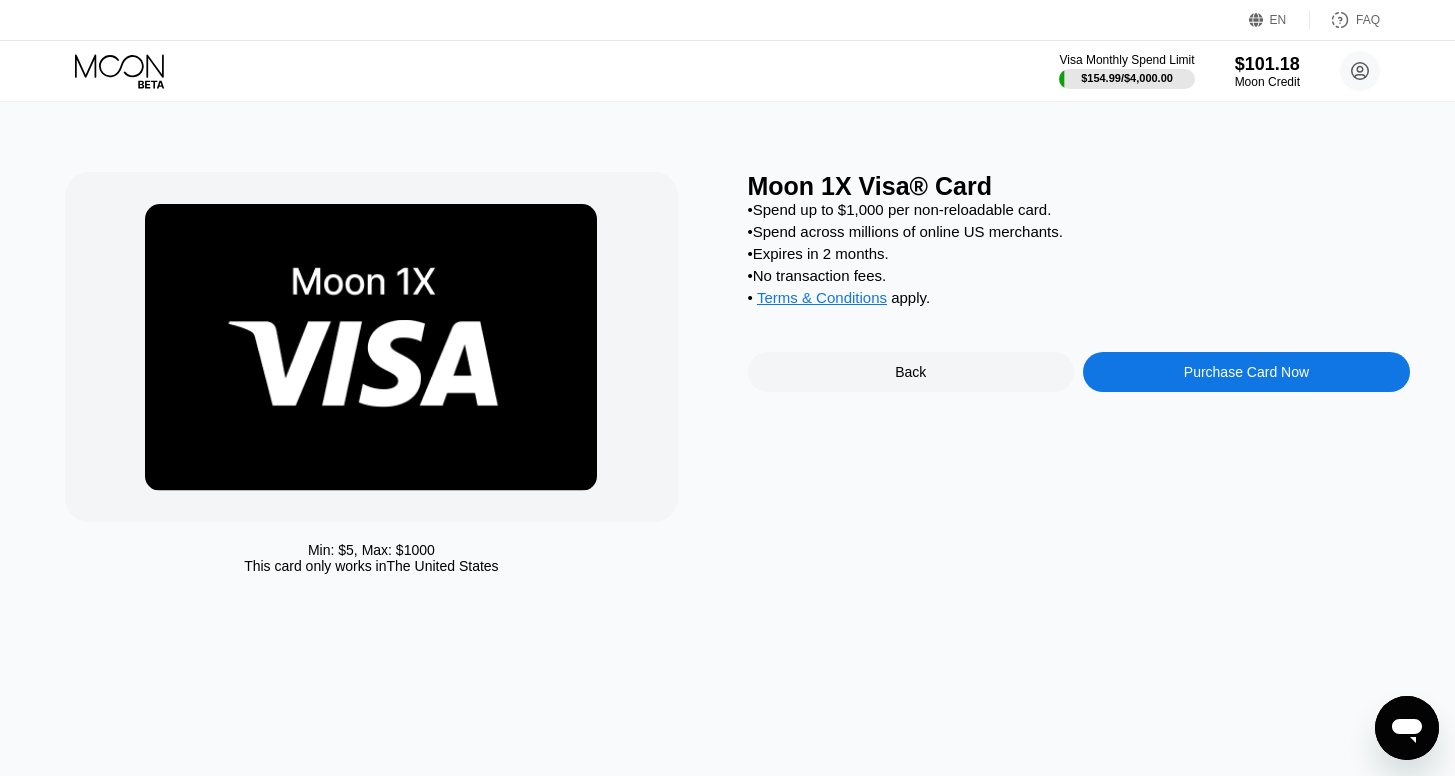 click on "Purchase Card Now" at bounding box center (1246, 372) 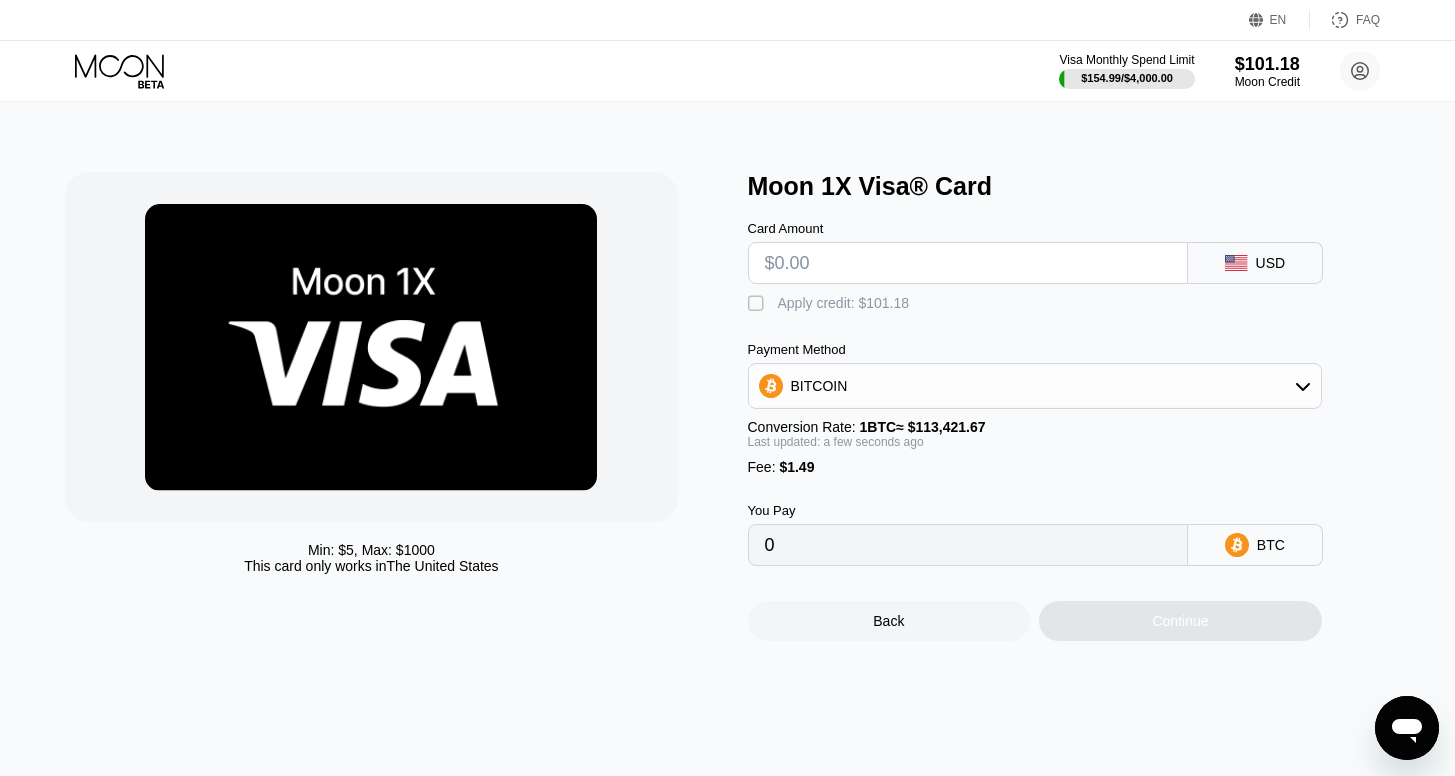 click at bounding box center (968, 263) 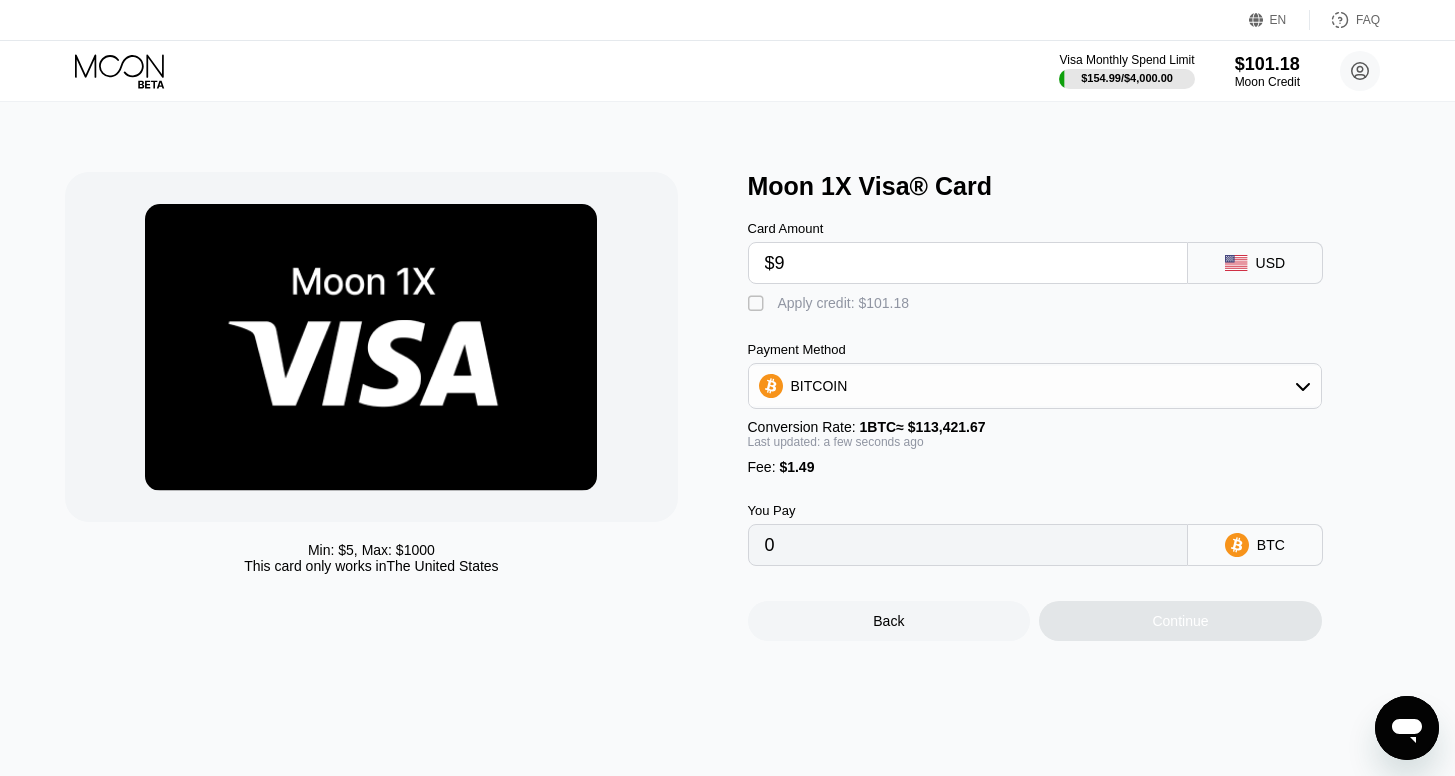 type on "$99" 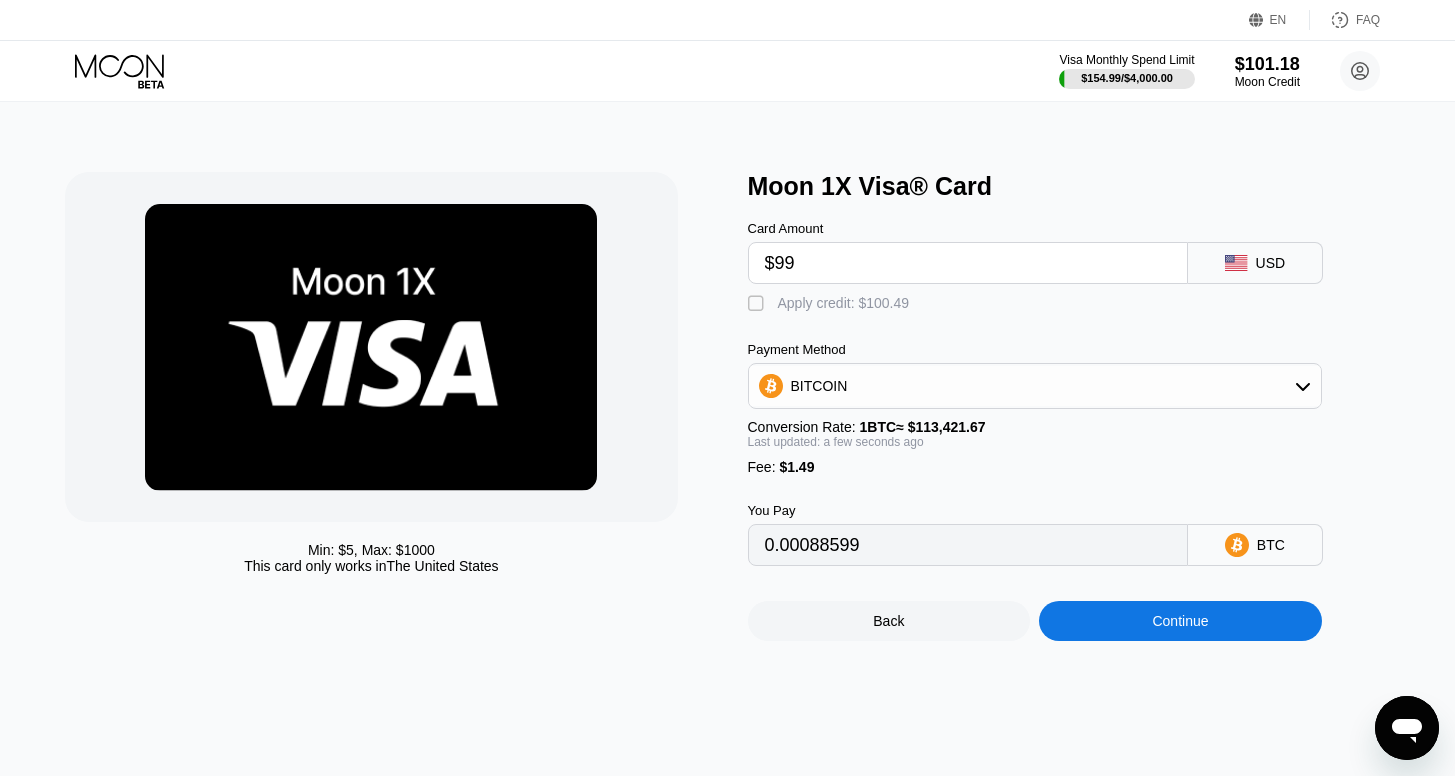 type on "0.00088599" 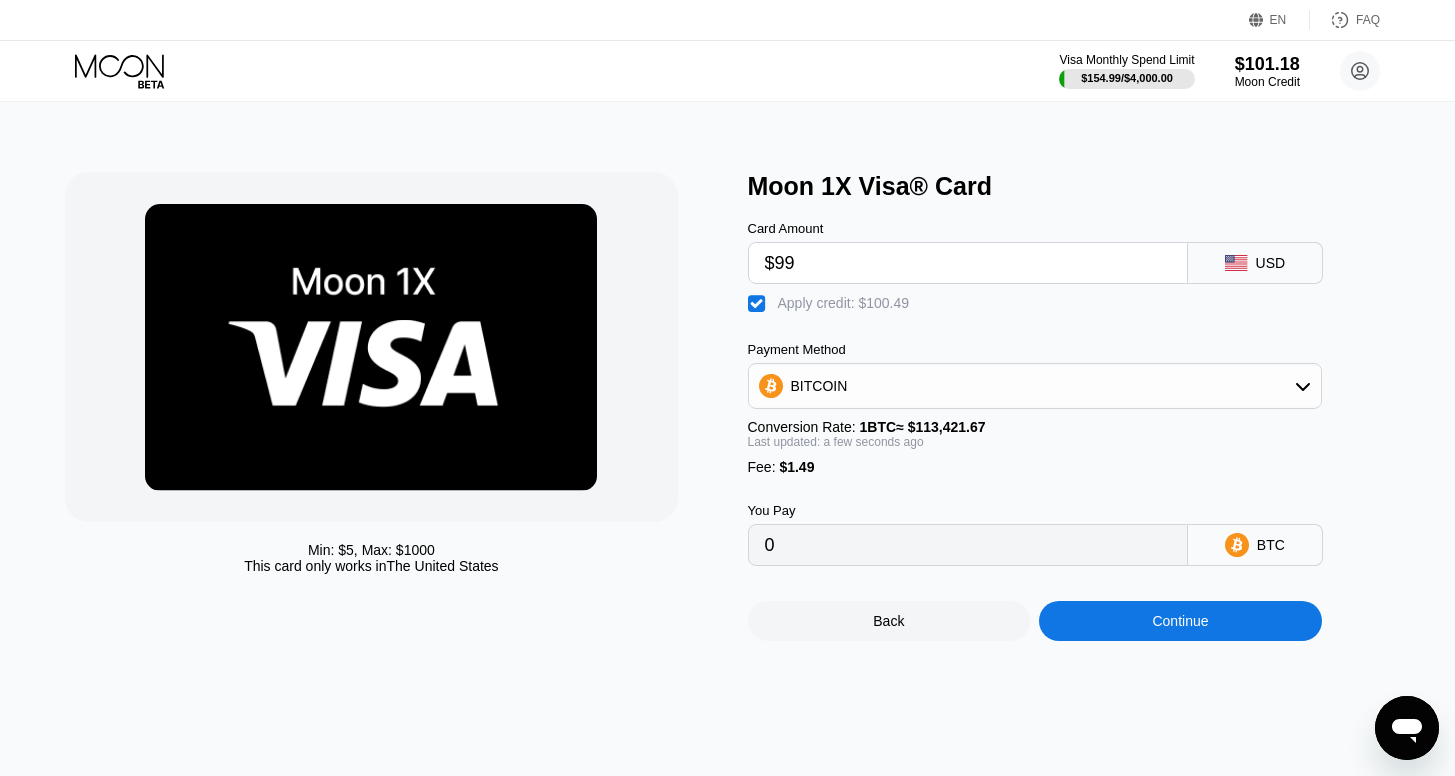 click on "Continue" at bounding box center [1180, 621] 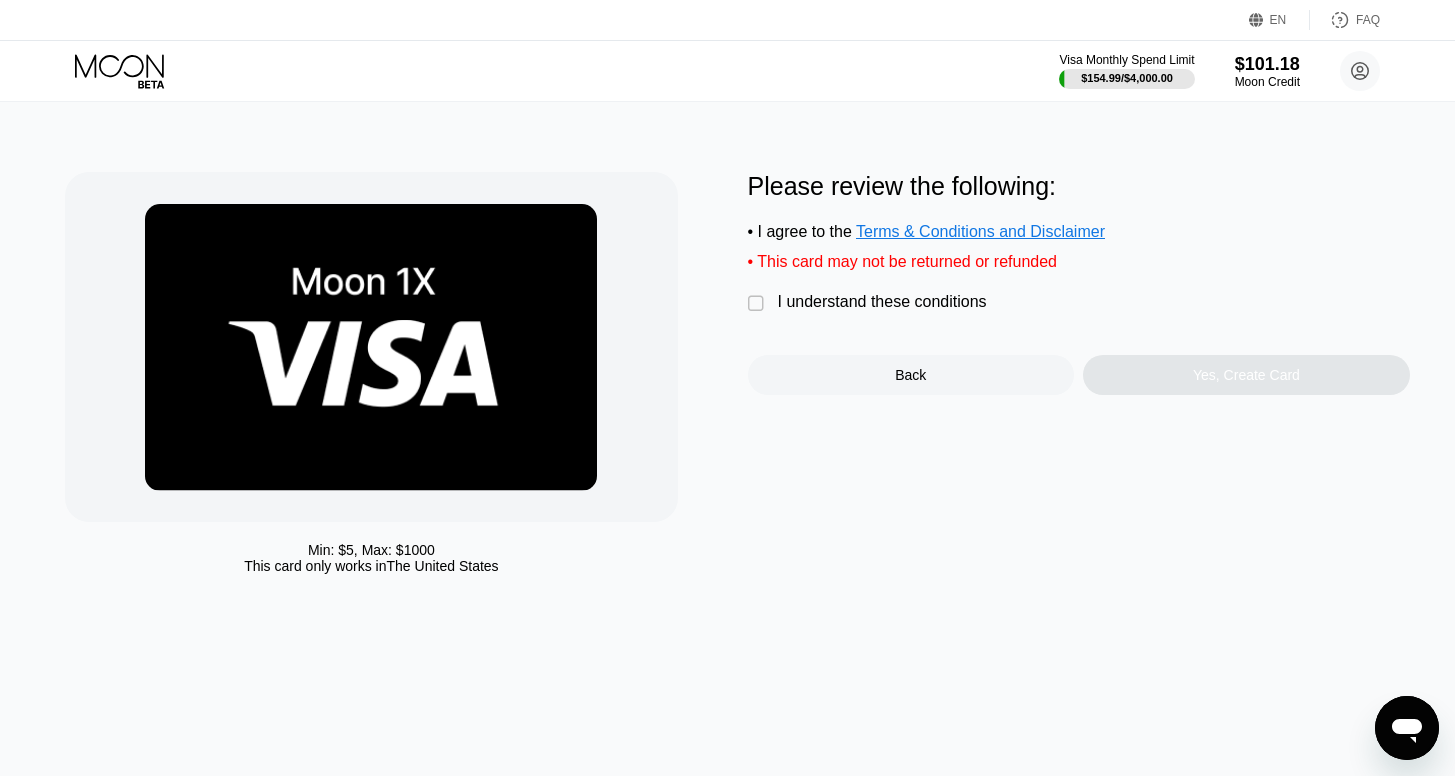 click on "I understand these conditions" at bounding box center (882, 302) 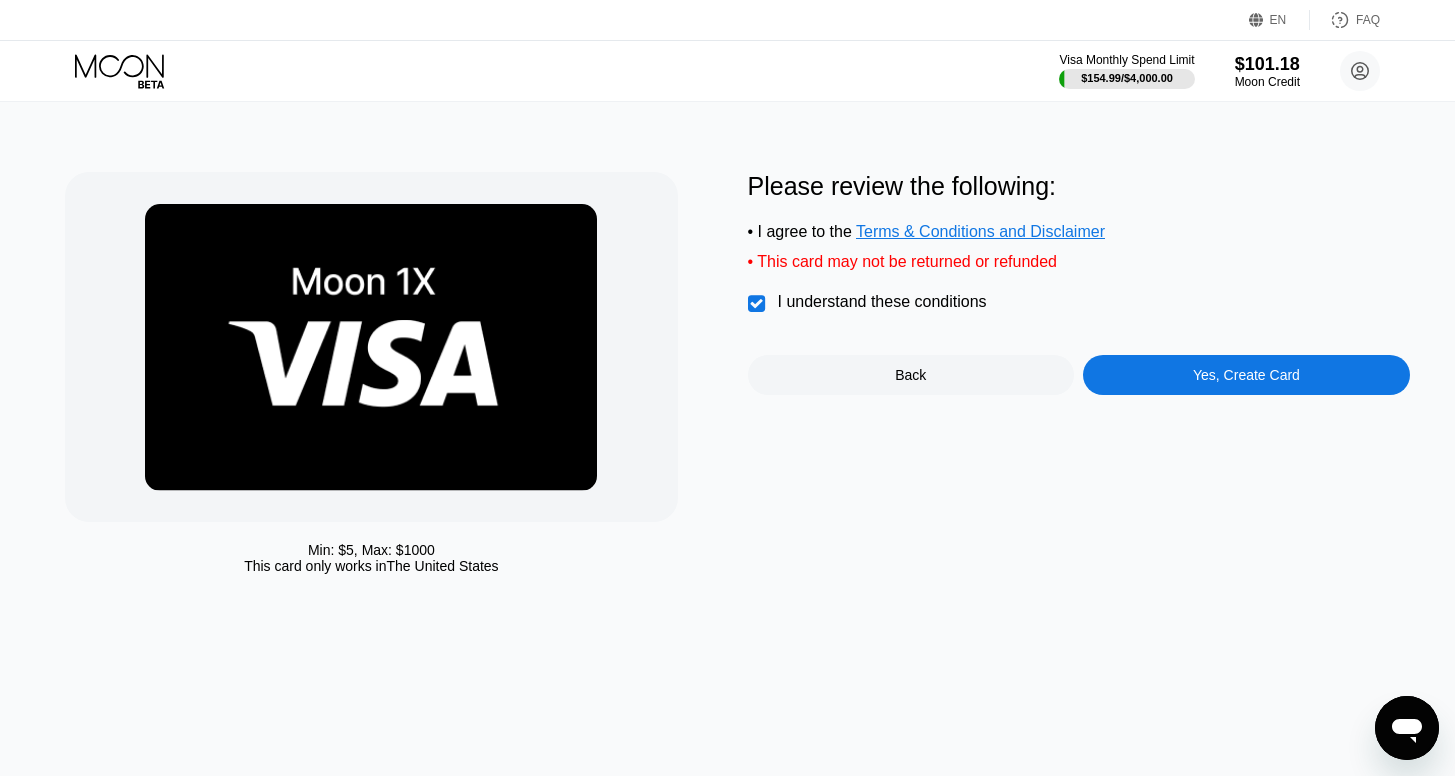 click on "Yes, Create Card" at bounding box center (1246, 375) 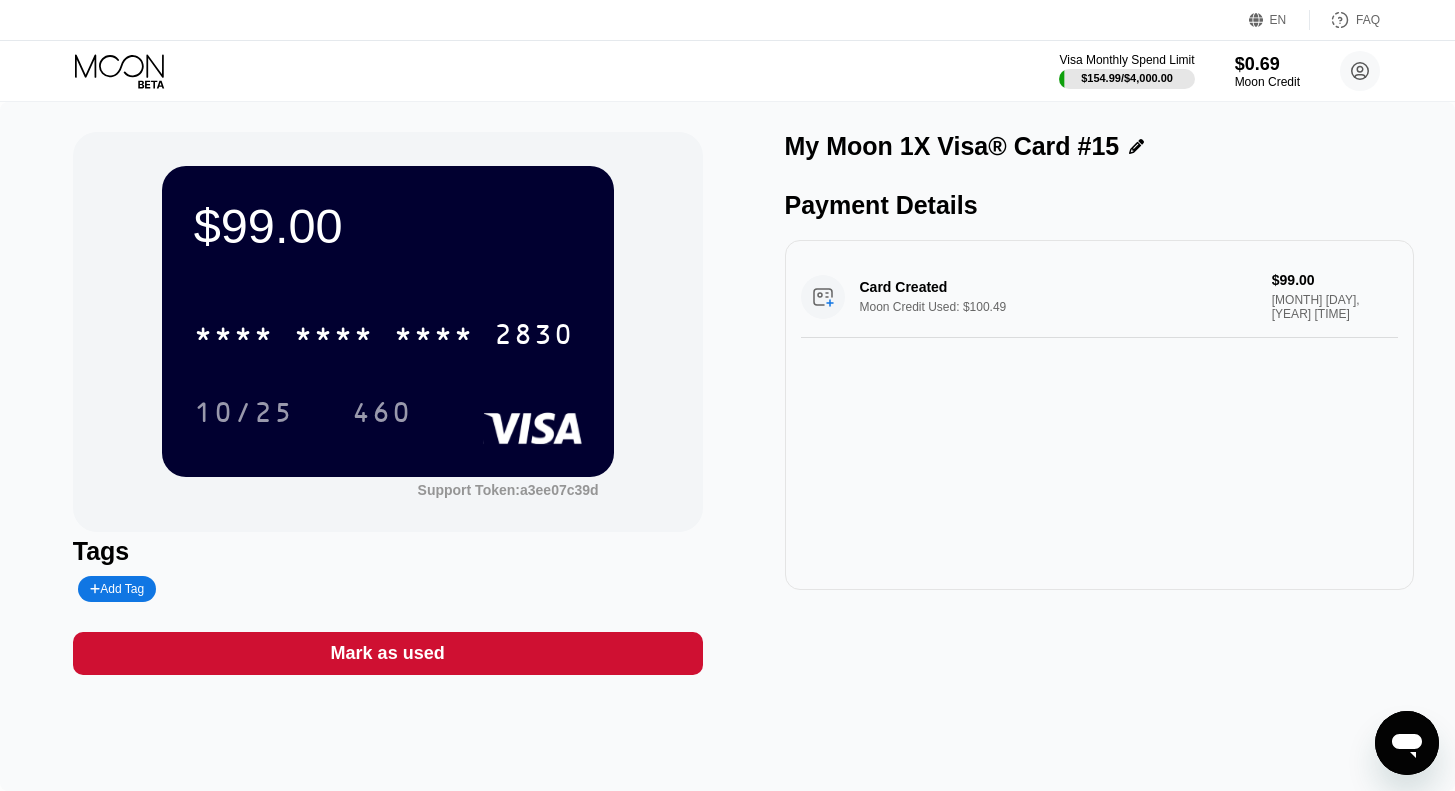 click 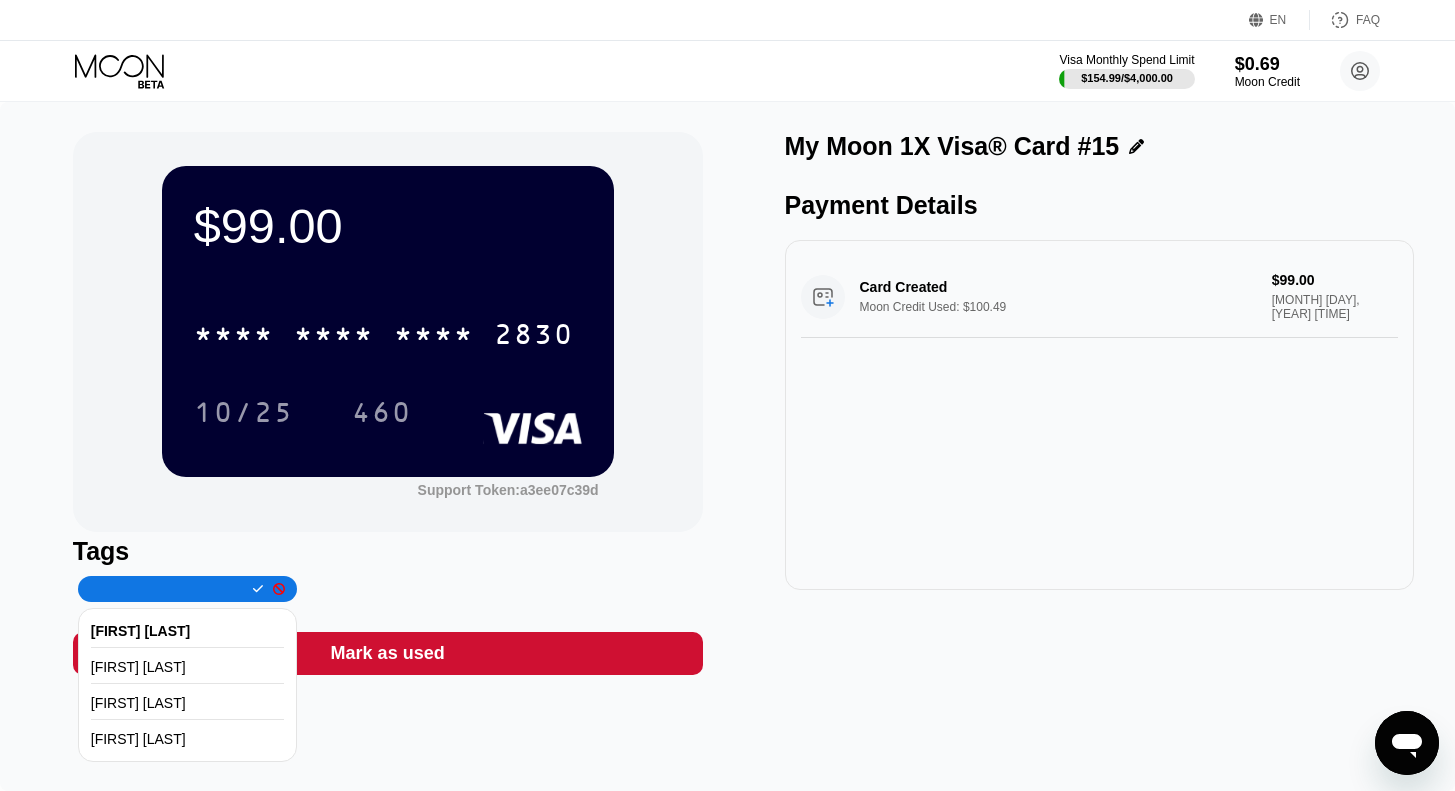click on "[FIRST] [LAST]" at bounding box center (188, 631) 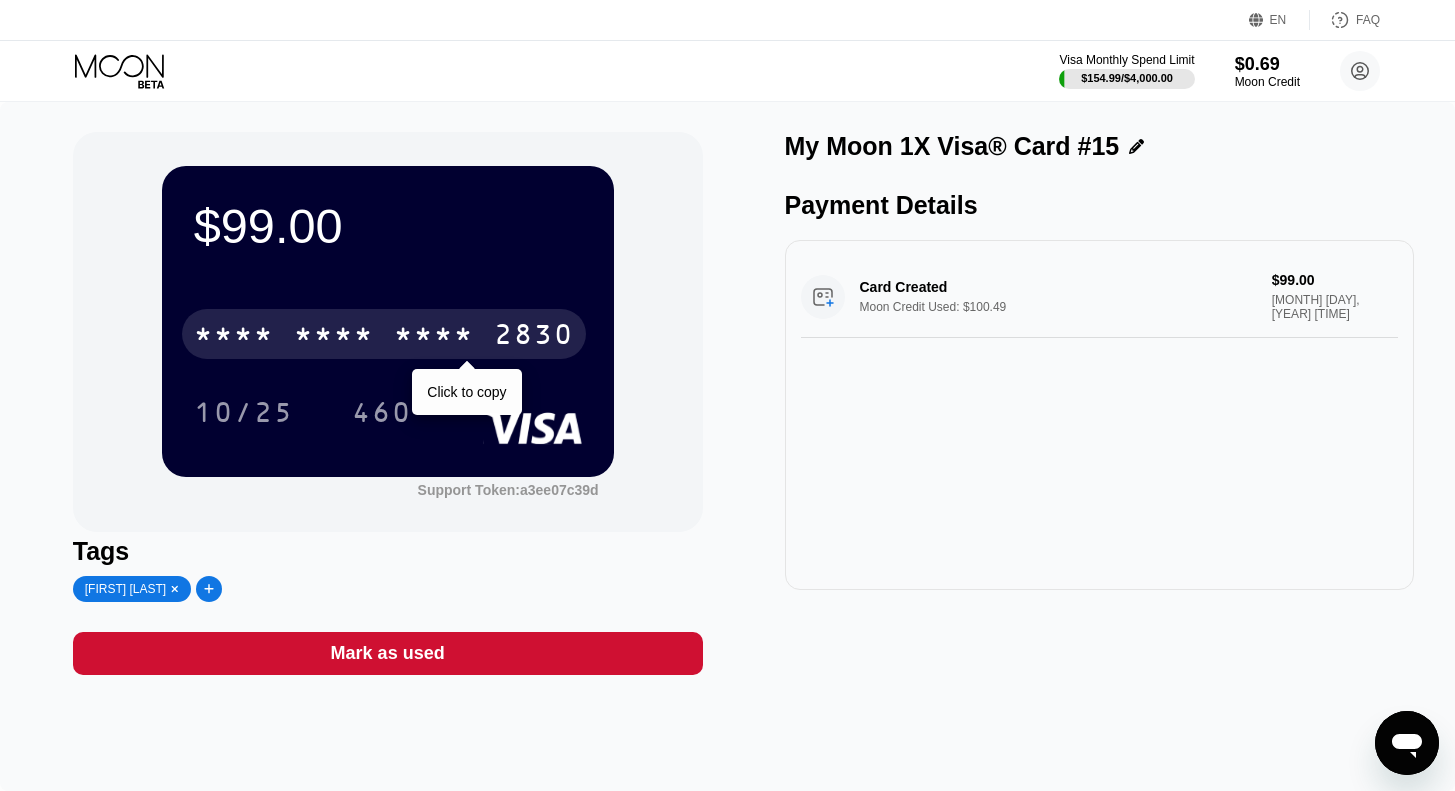 click on "* * * *" at bounding box center [434, 337] 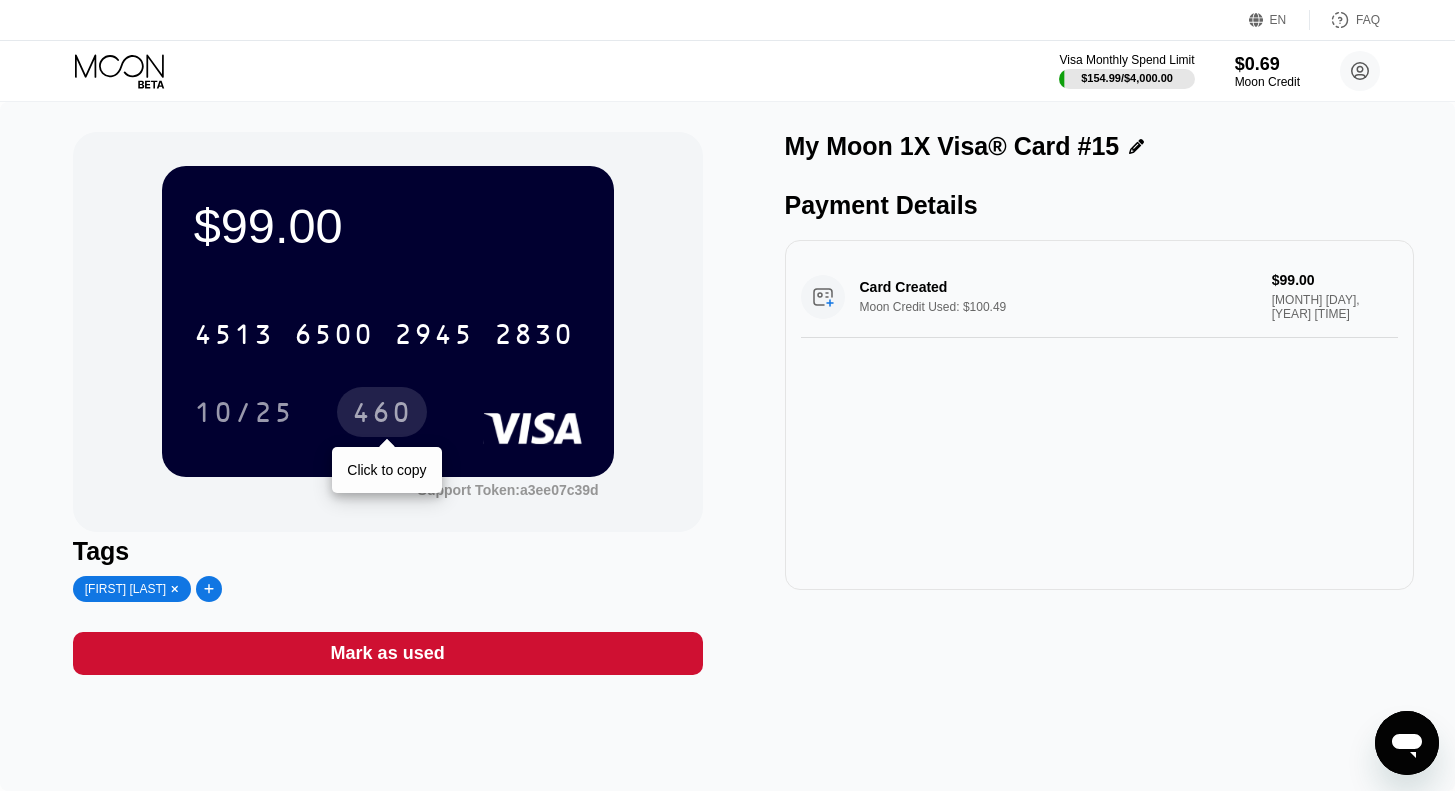 click on "460" at bounding box center (382, 415) 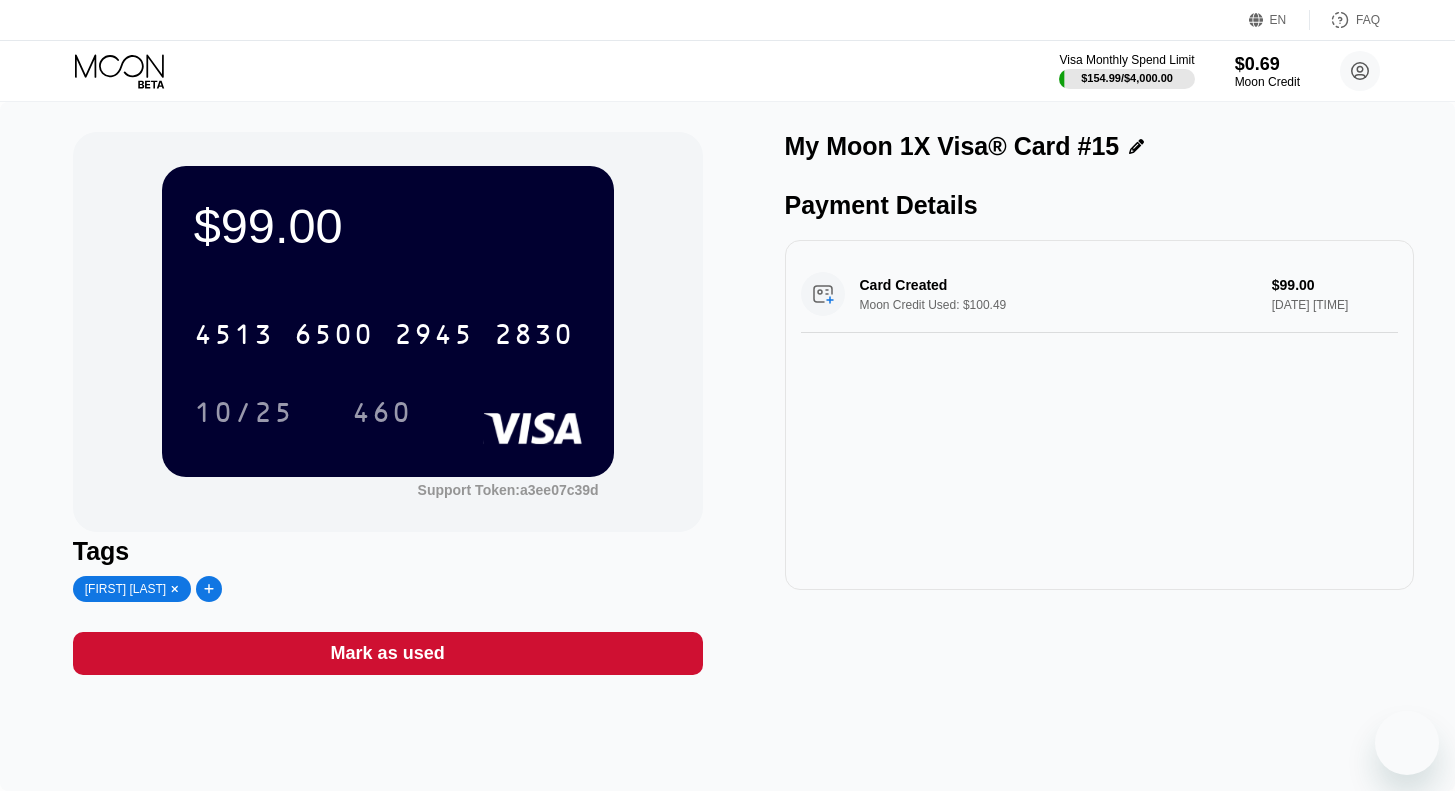 scroll, scrollTop: 0, scrollLeft: 0, axis: both 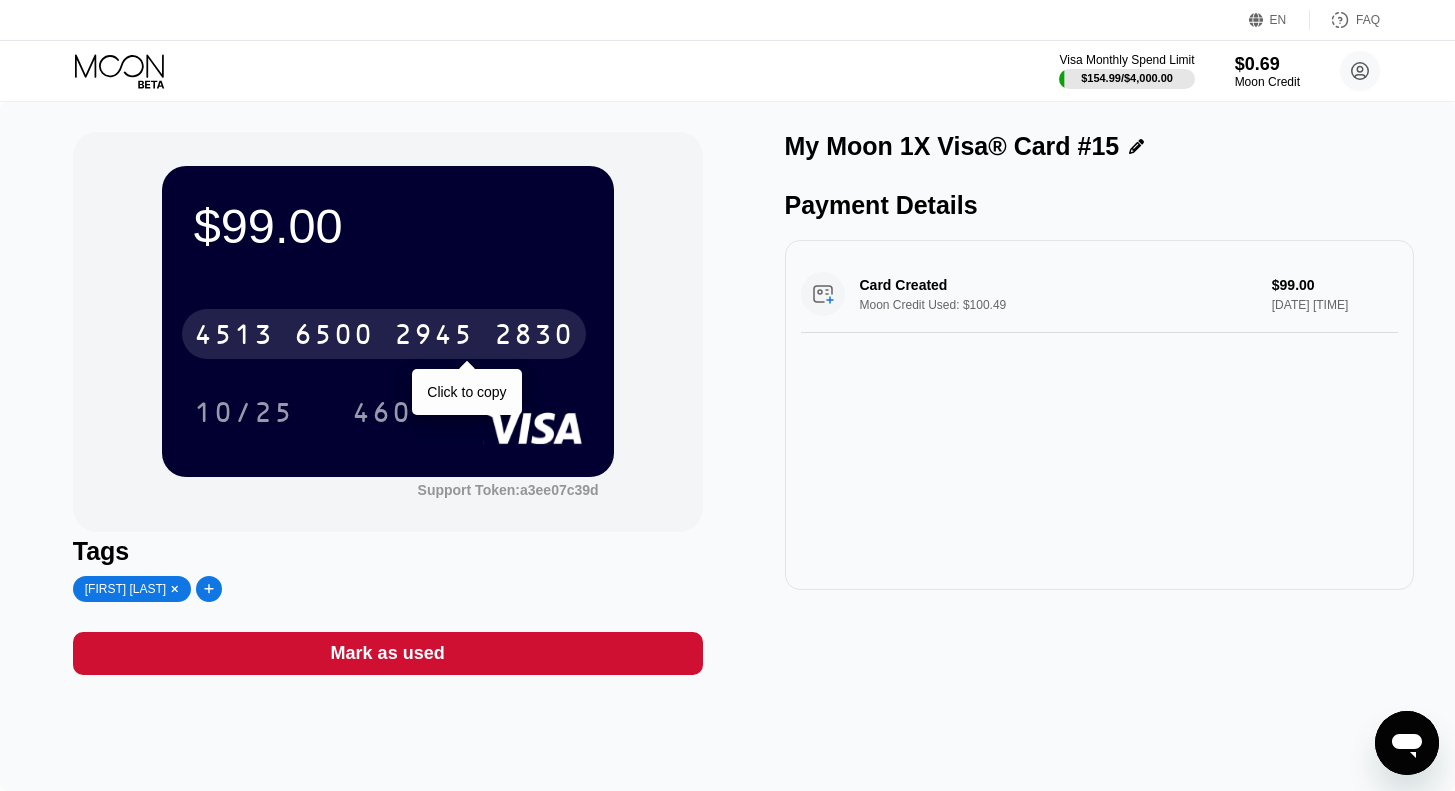 click on "[CREDIT CARD]" at bounding box center (384, 334) 